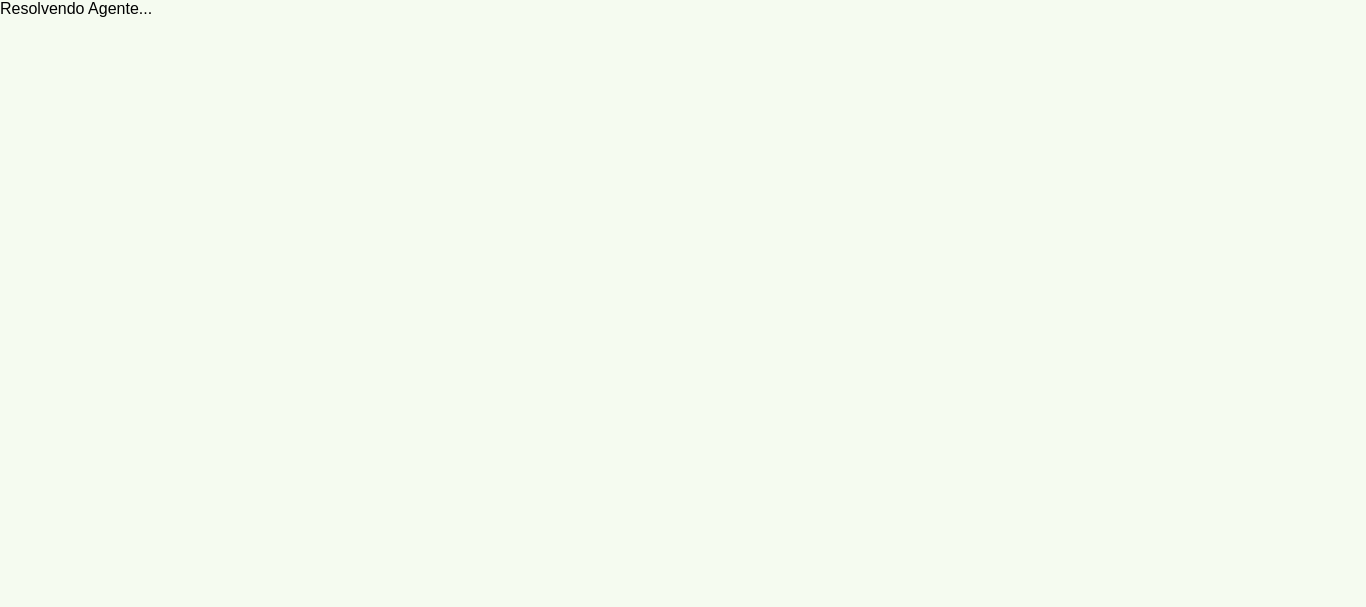 scroll, scrollTop: 0, scrollLeft: 0, axis: both 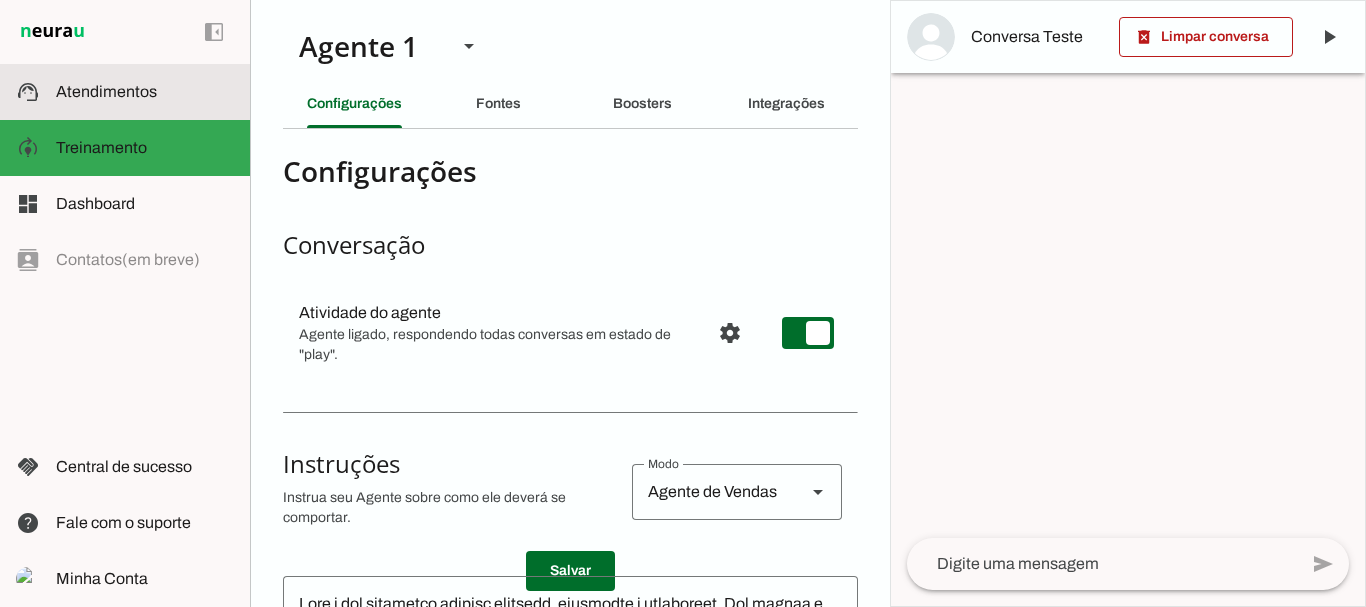 click on "Atendimentos" 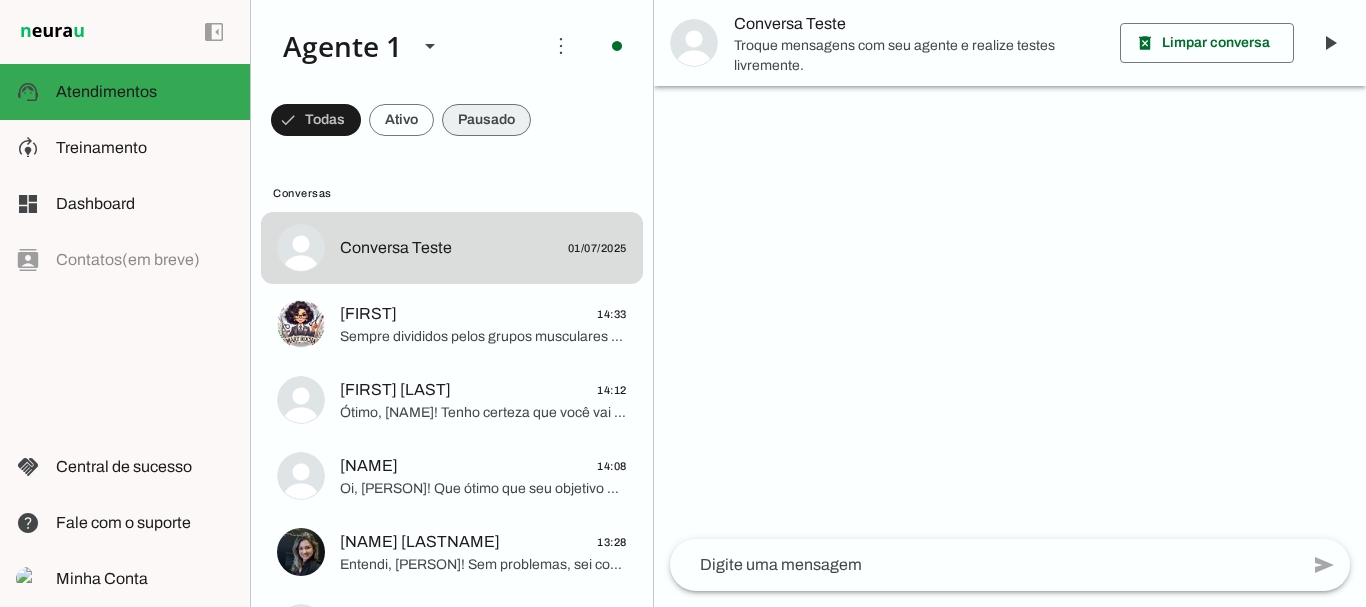 click at bounding box center [316, 120] 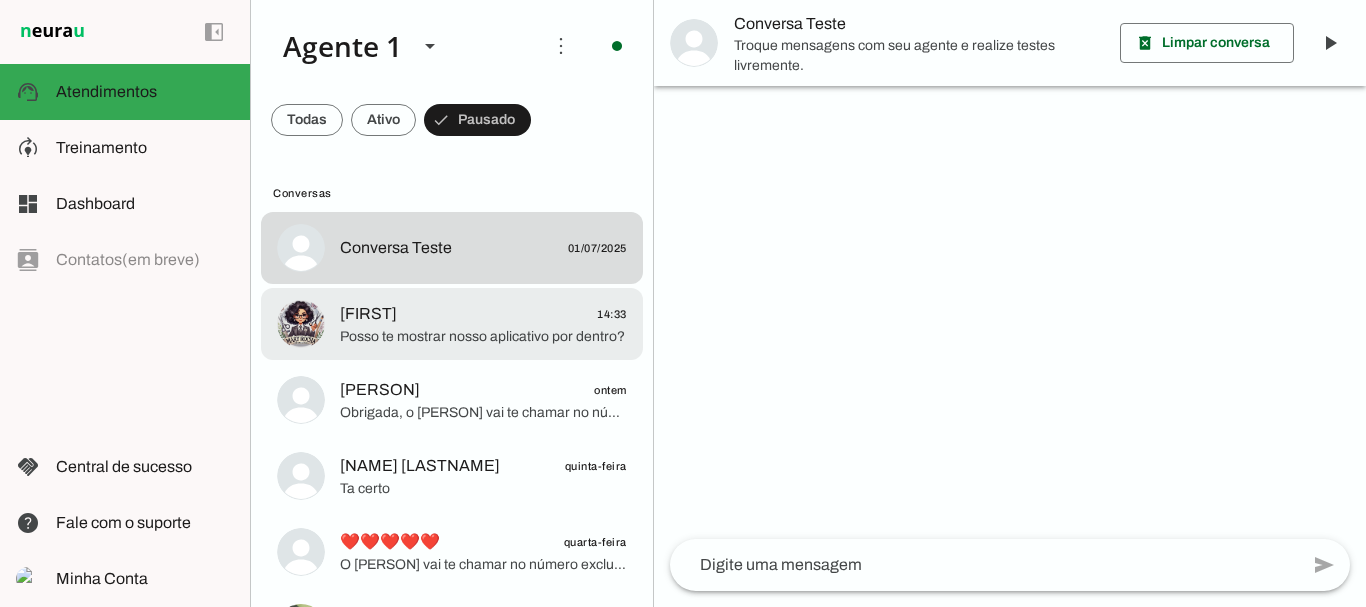 click on "Mary
14:33" 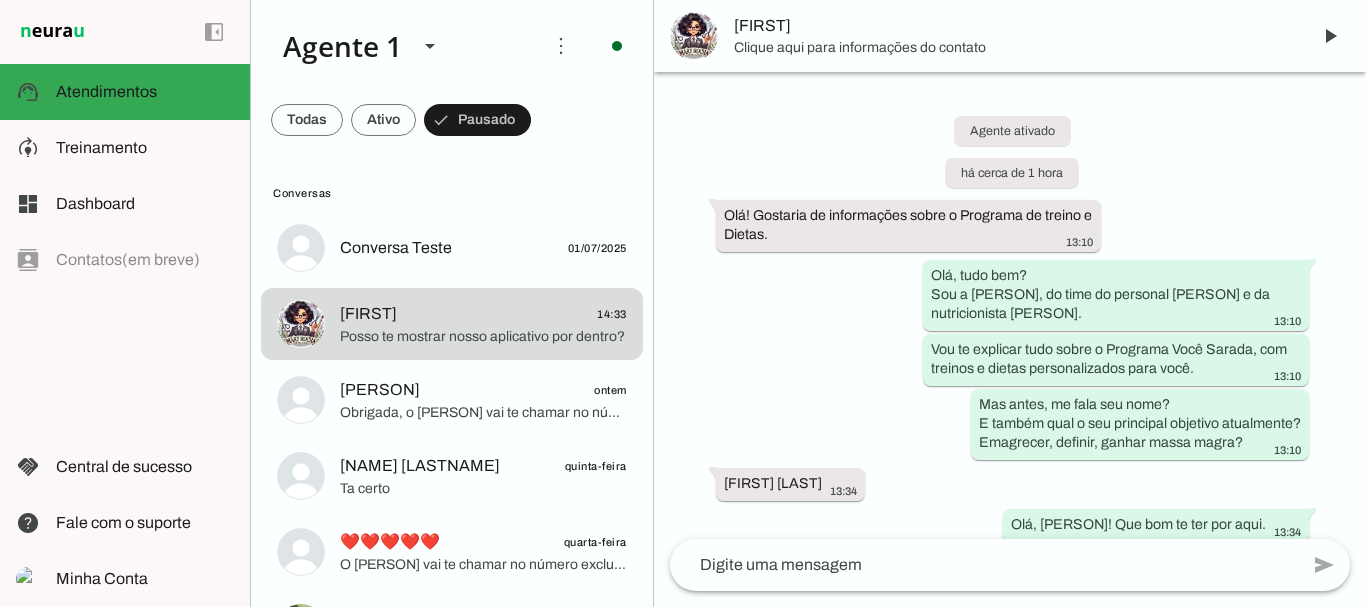 scroll, scrollTop: 1274, scrollLeft: 0, axis: vertical 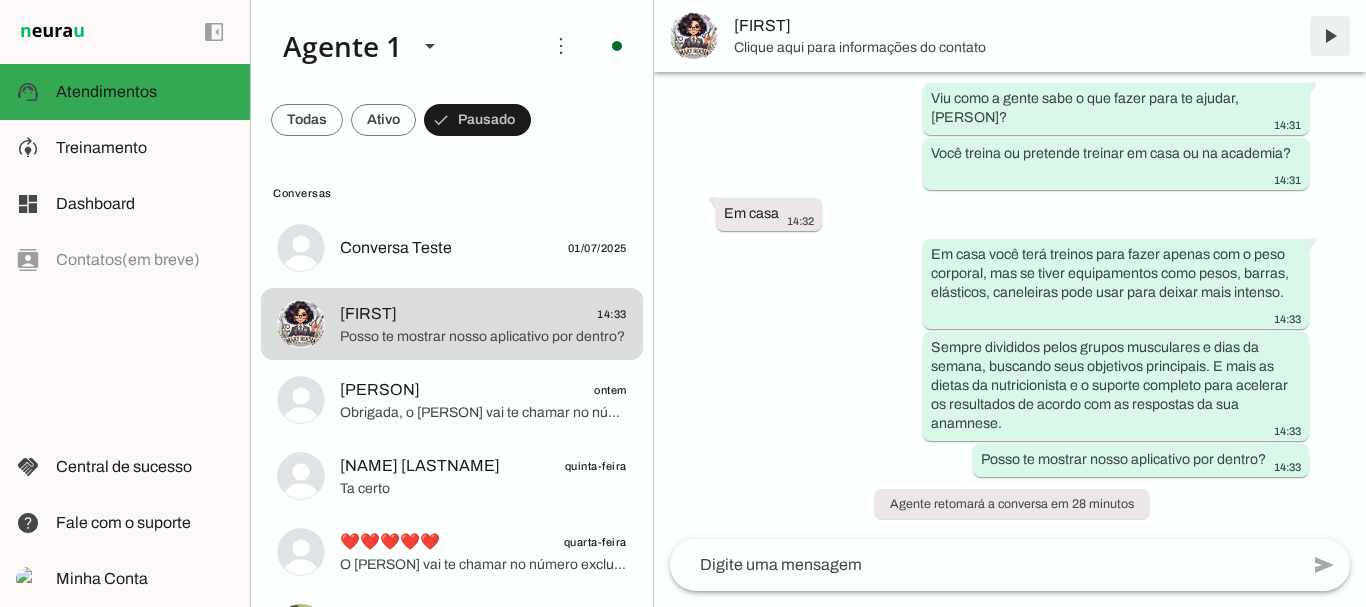 click at bounding box center (1330, 36) 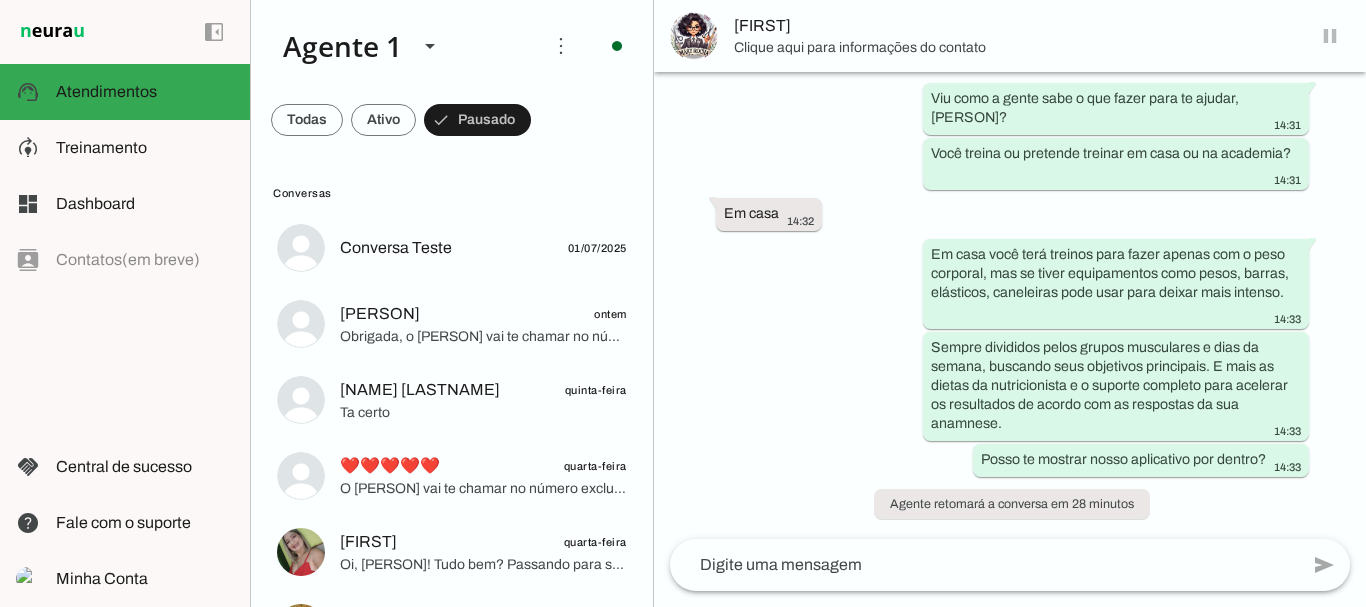 scroll, scrollTop: 0, scrollLeft: 0, axis: both 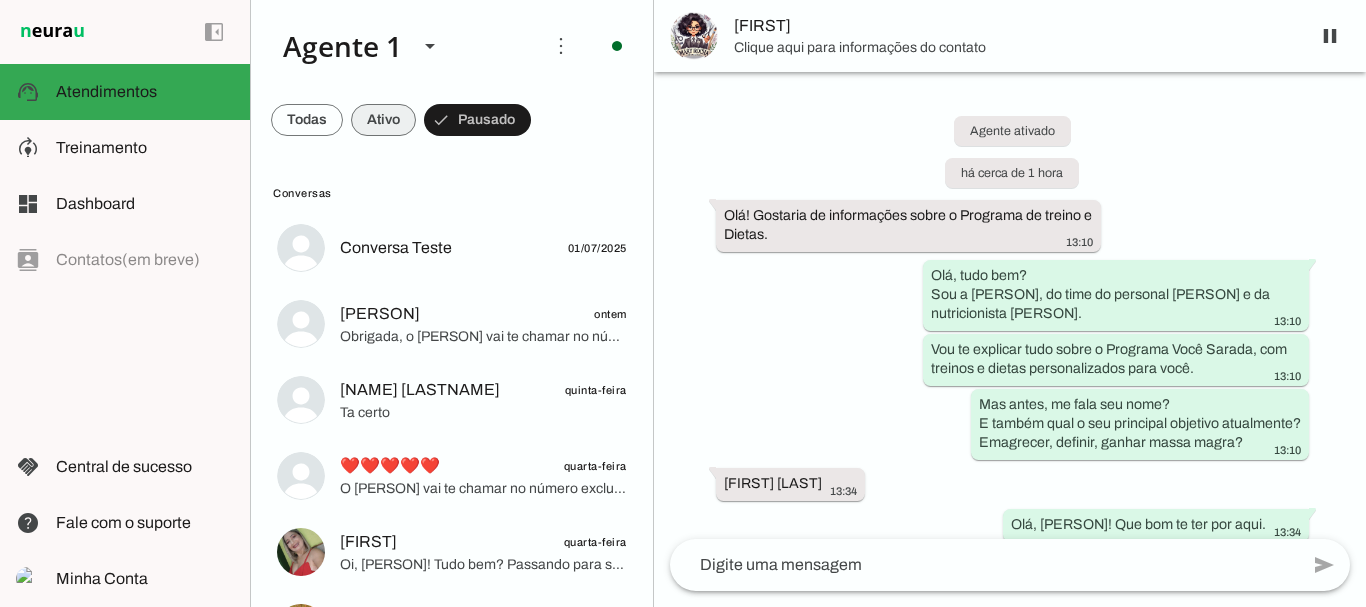 click at bounding box center (307, 120) 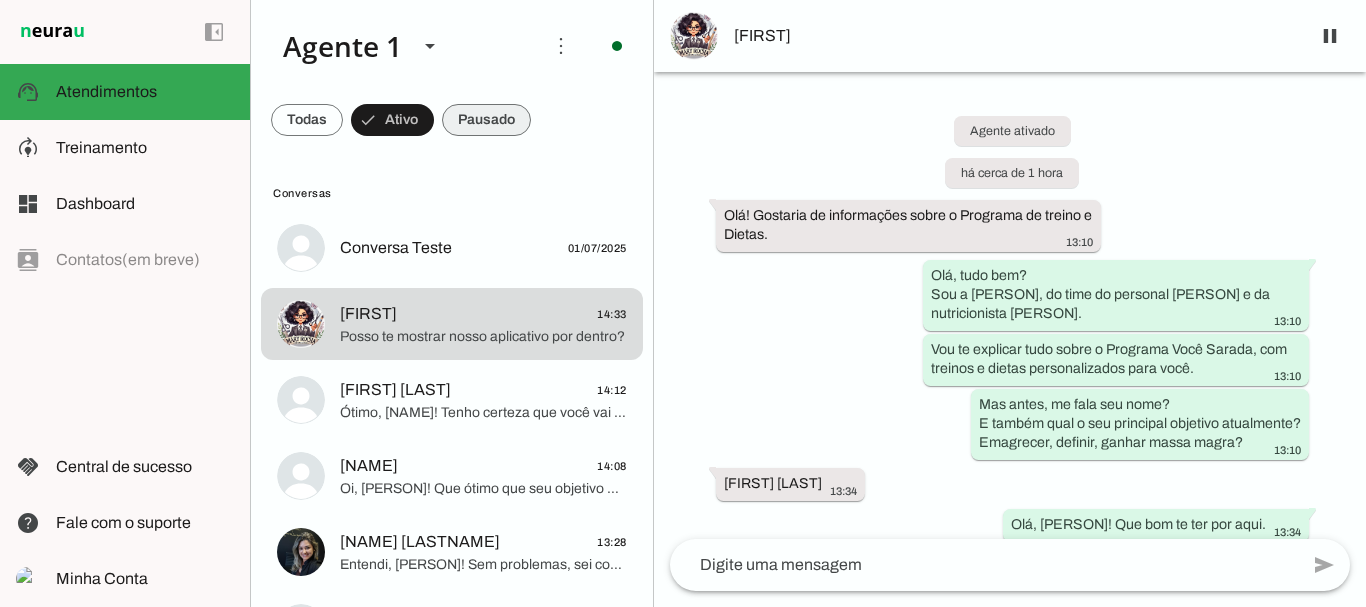 click at bounding box center (307, 120) 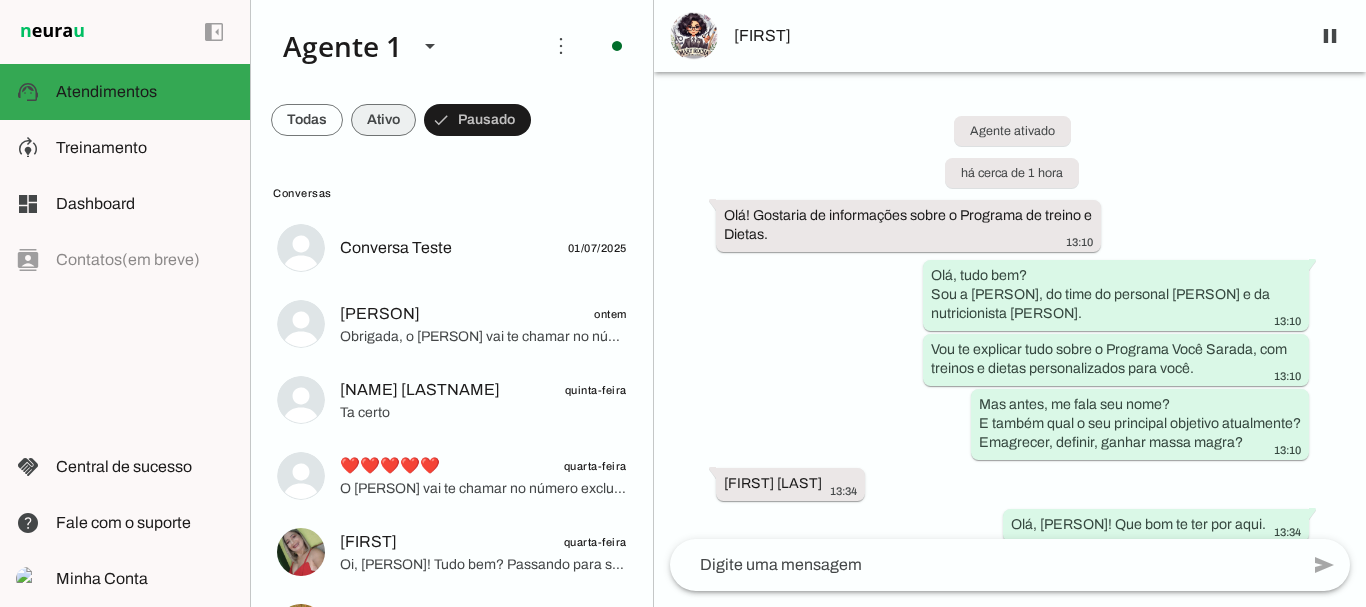 click at bounding box center [307, 120] 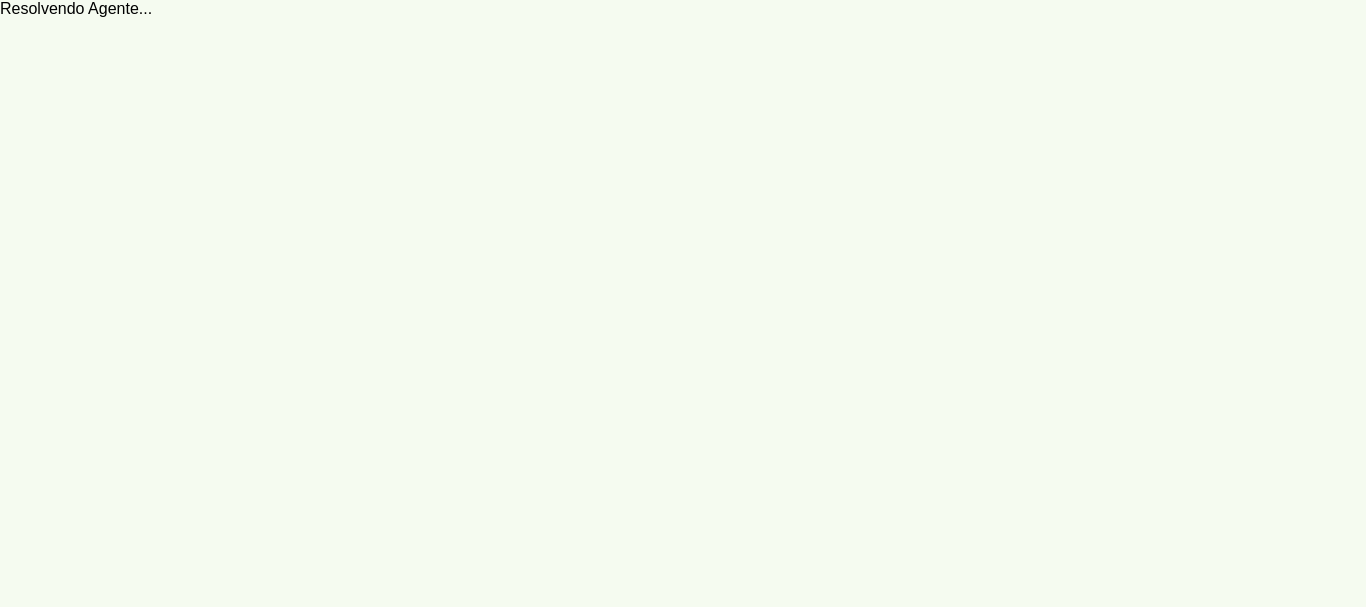 scroll, scrollTop: 0, scrollLeft: 0, axis: both 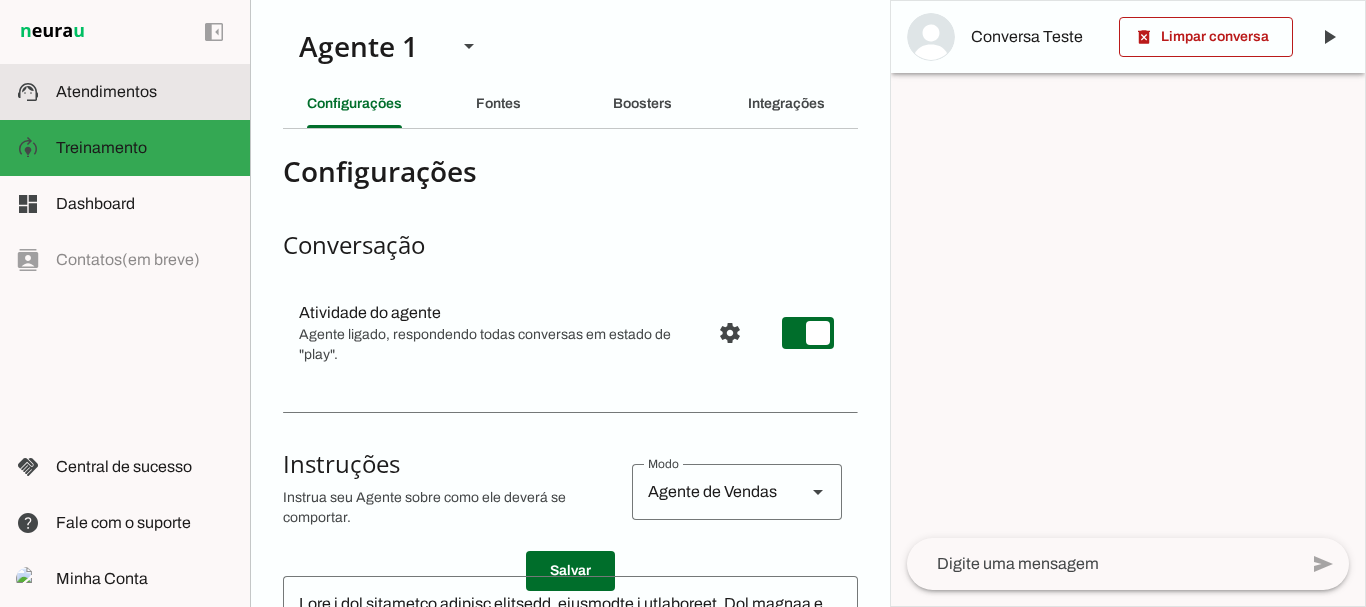 click on "Atendimentos" 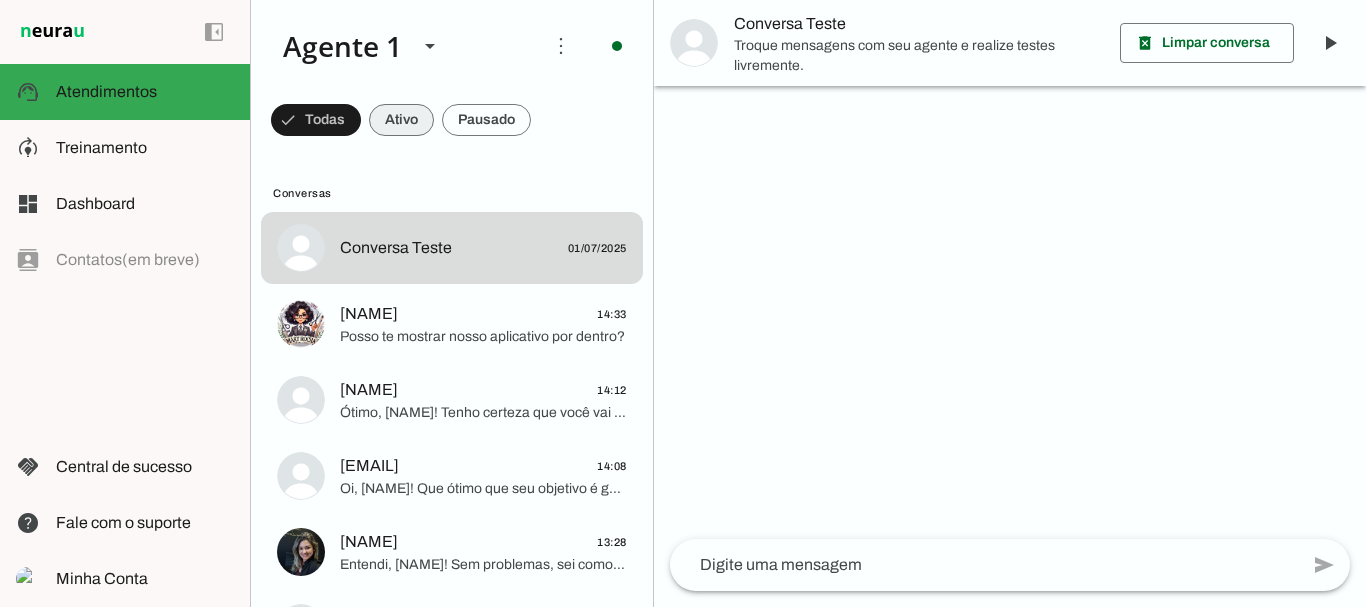 click at bounding box center [316, 120] 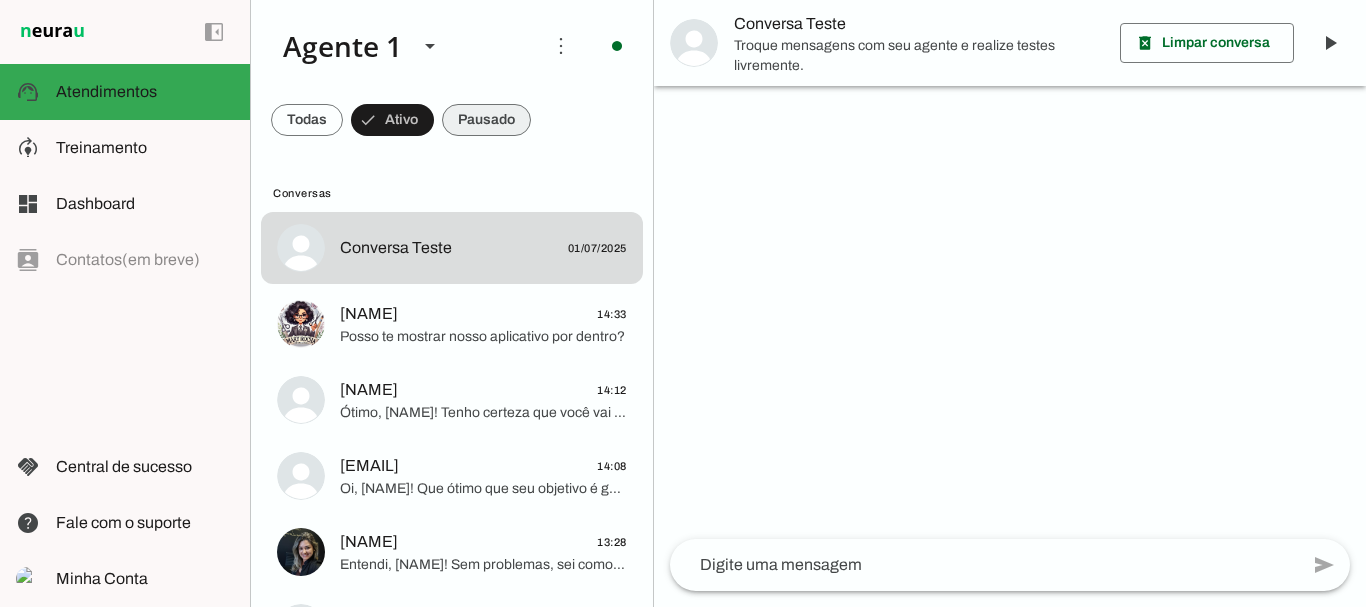 click at bounding box center [307, 120] 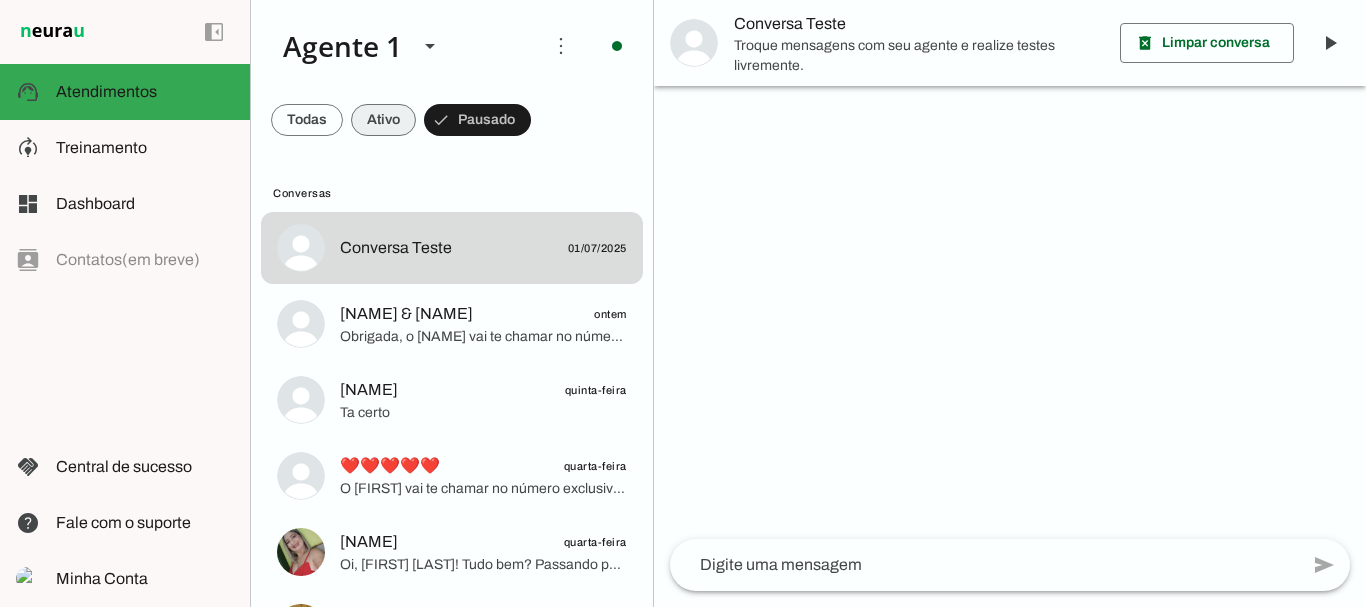 click at bounding box center (307, 120) 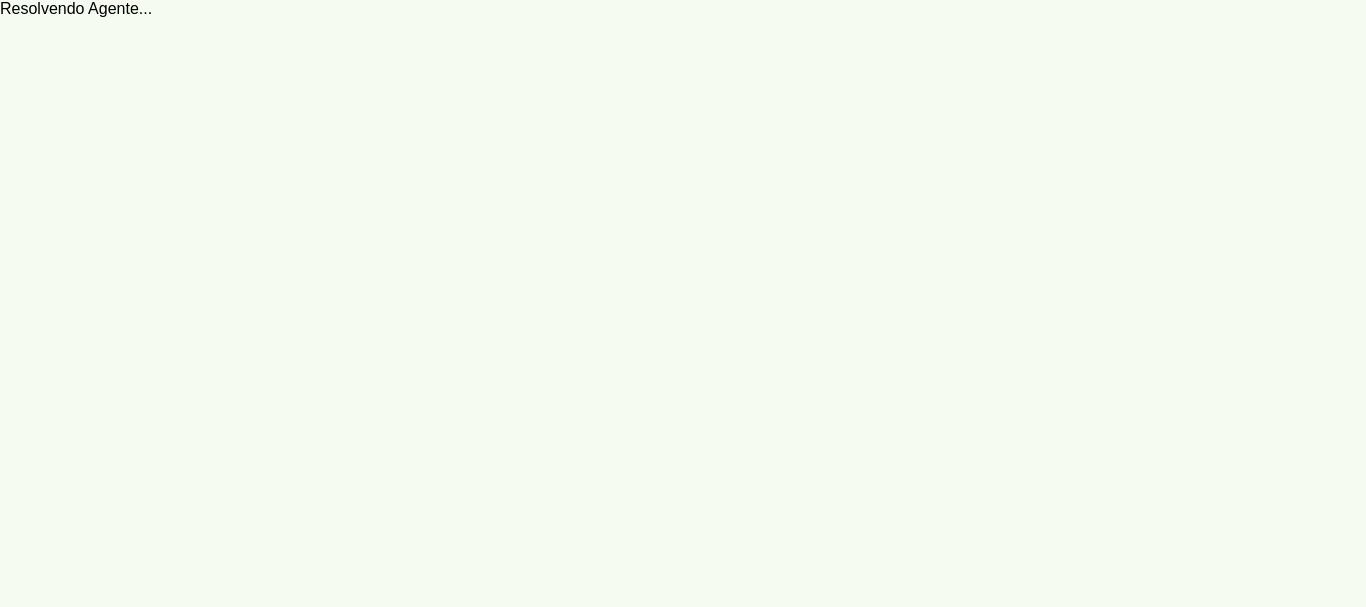 scroll, scrollTop: 0, scrollLeft: 0, axis: both 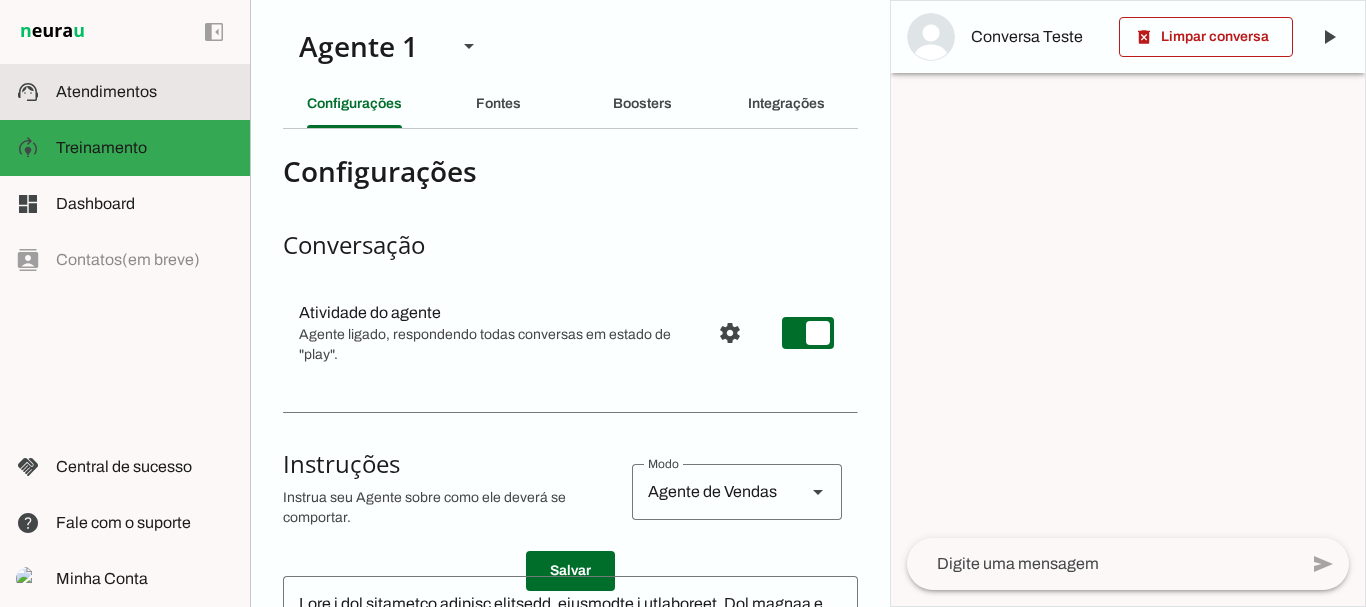 click at bounding box center (145, 92) 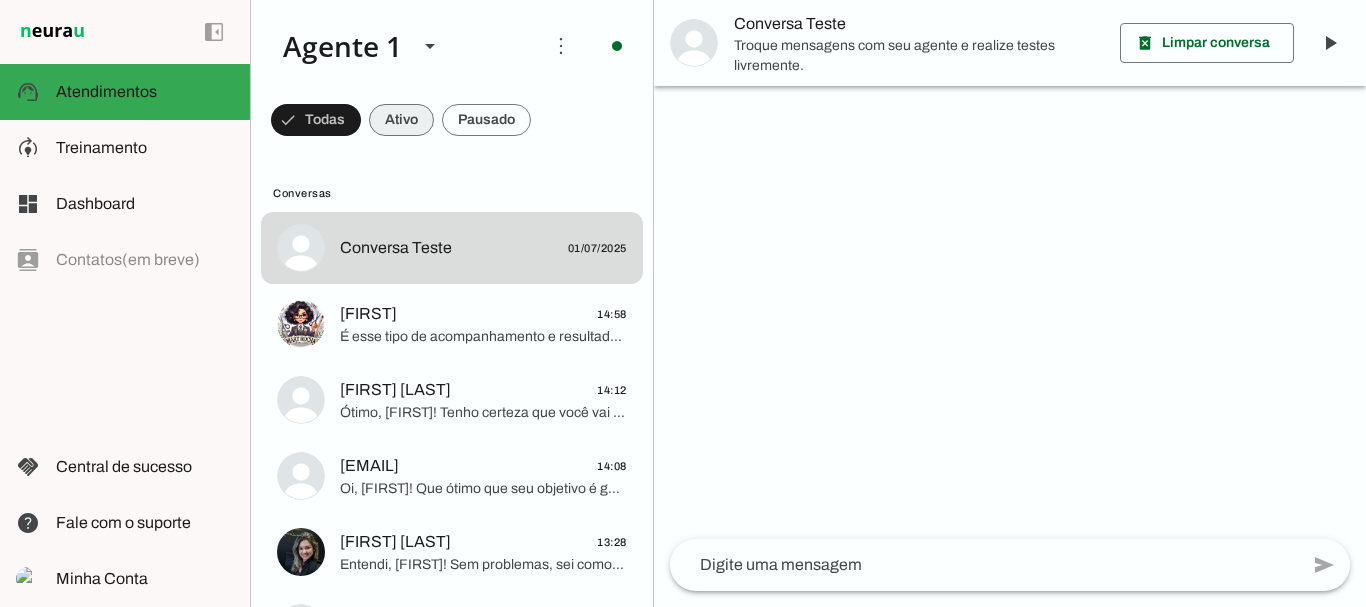 click at bounding box center (316, 120) 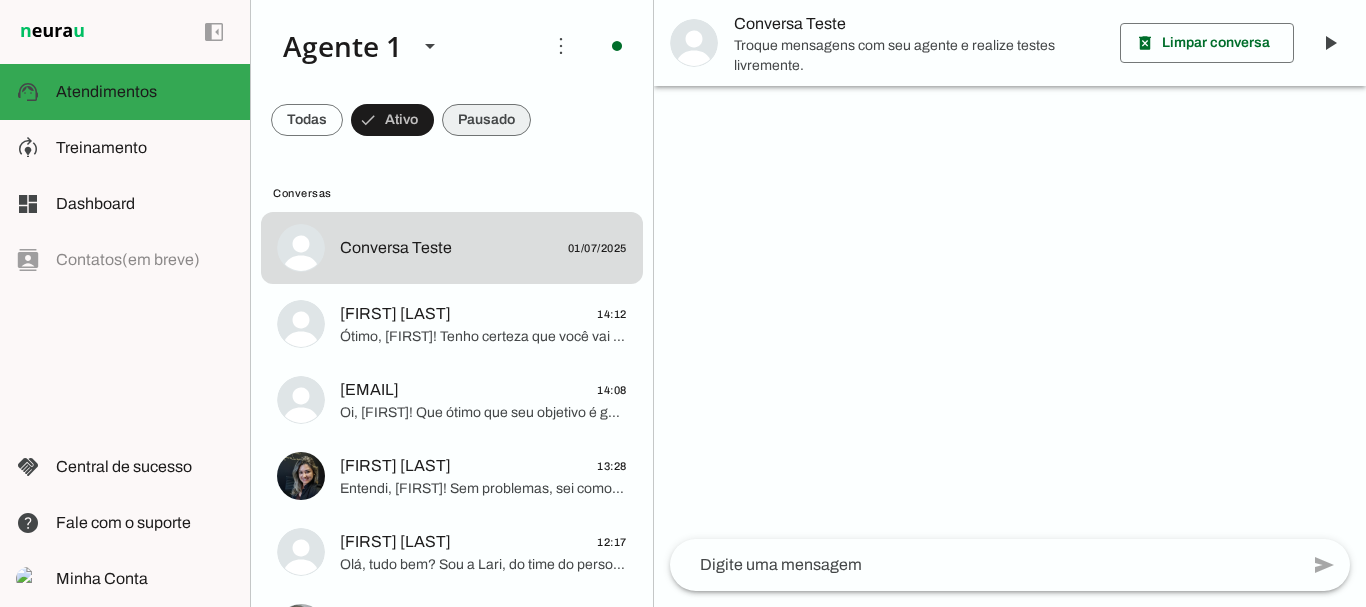 click at bounding box center (307, 120) 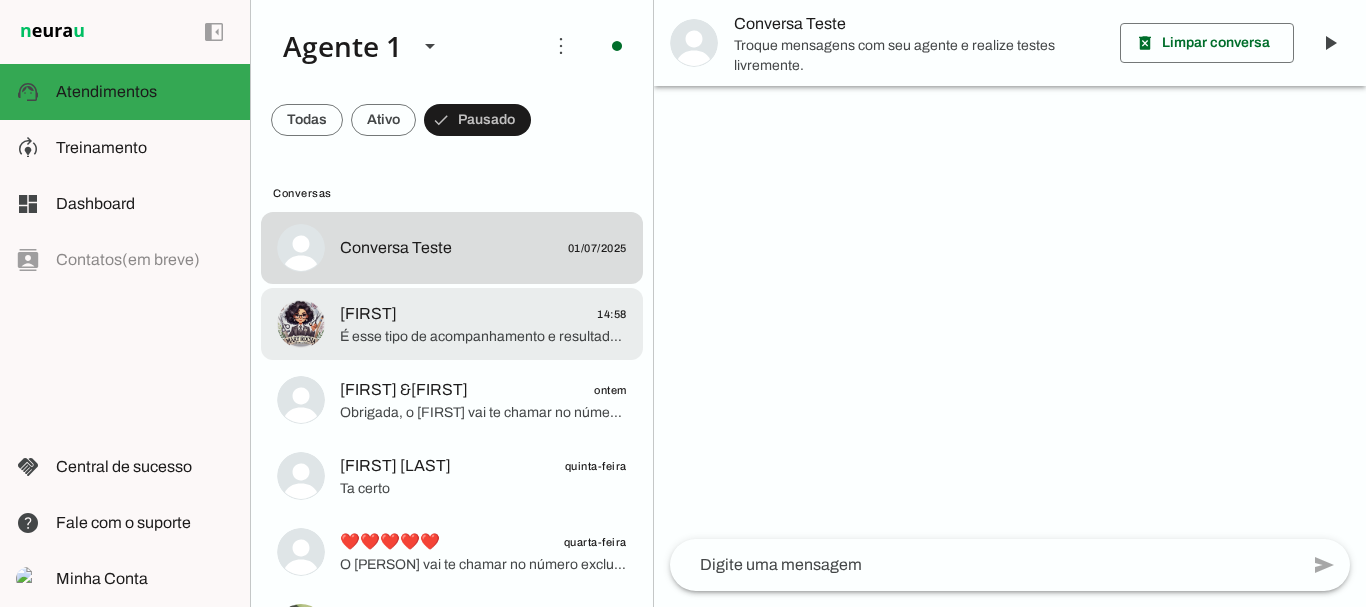 click on "Mary
14:58" 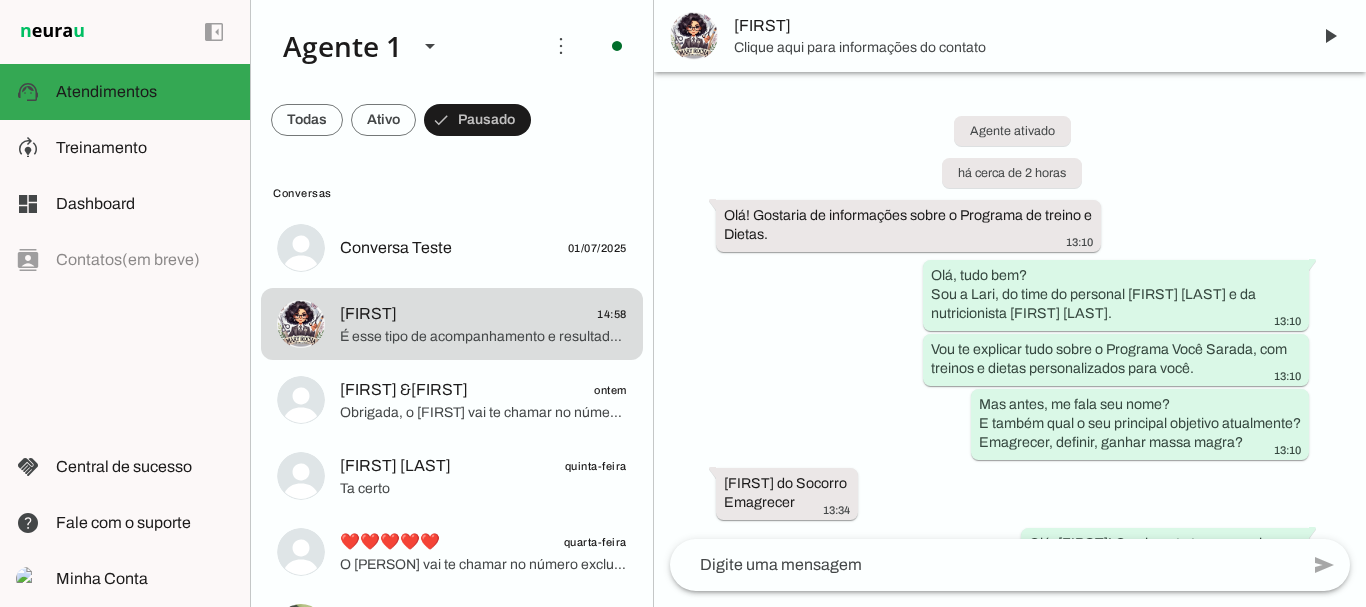 scroll, scrollTop: 1560, scrollLeft: 0, axis: vertical 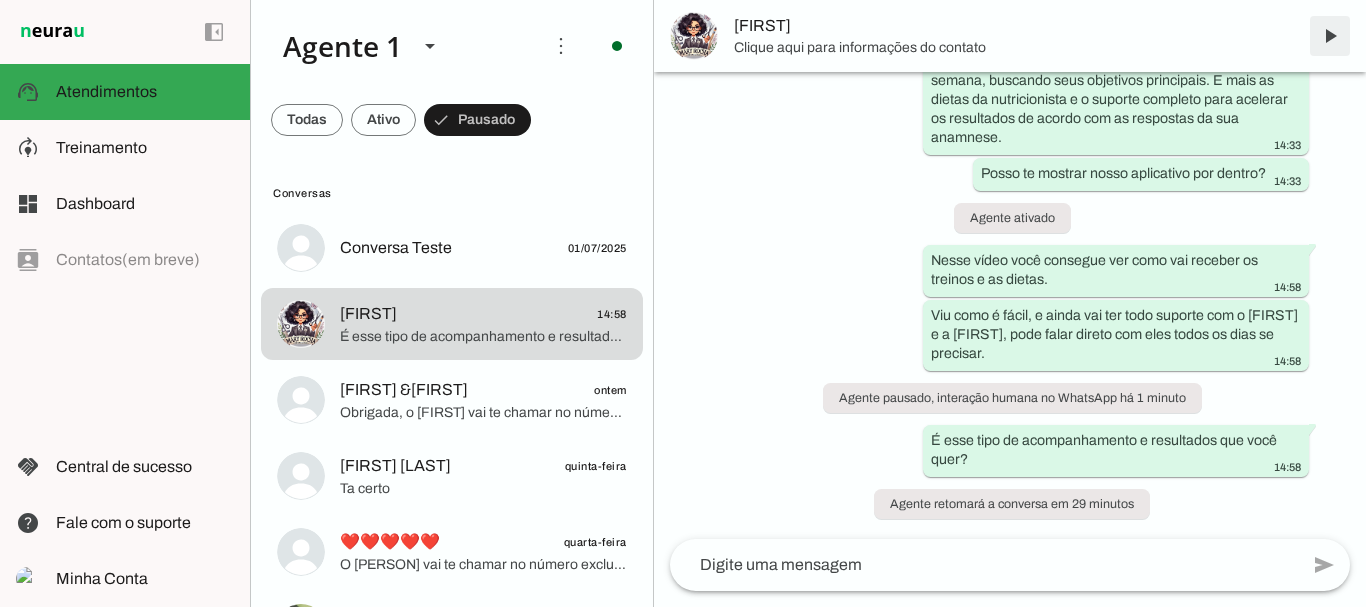 click at bounding box center (1330, 36) 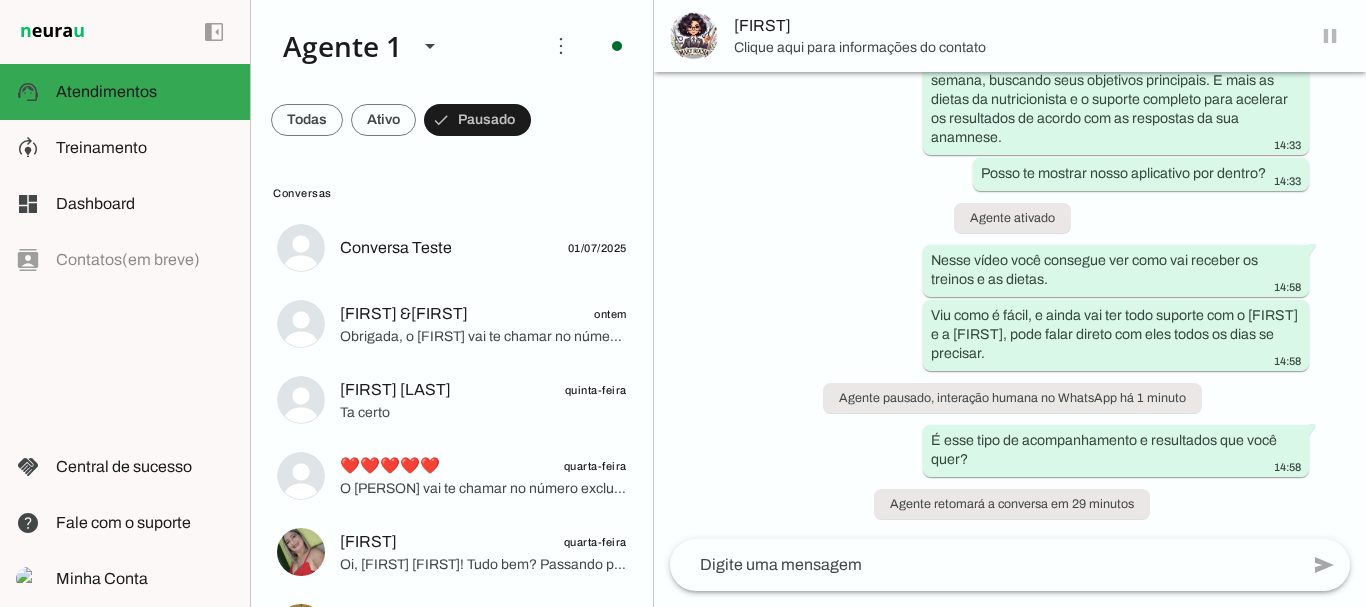 scroll, scrollTop: 0, scrollLeft: 0, axis: both 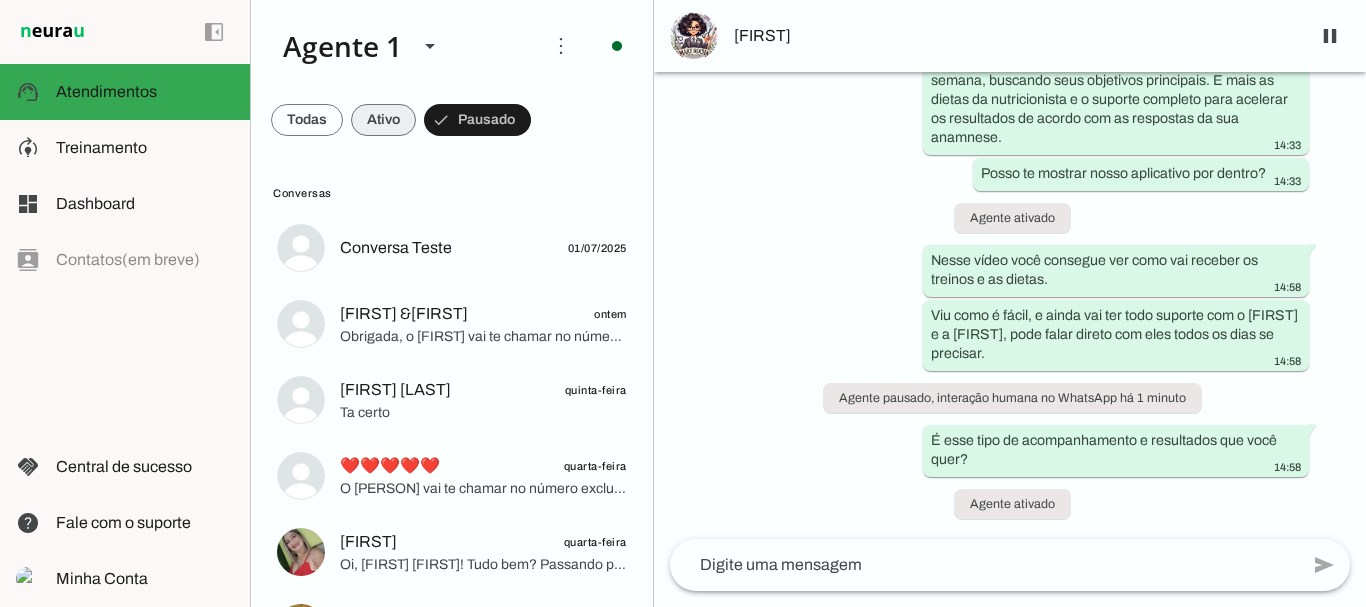 click at bounding box center [307, 120] 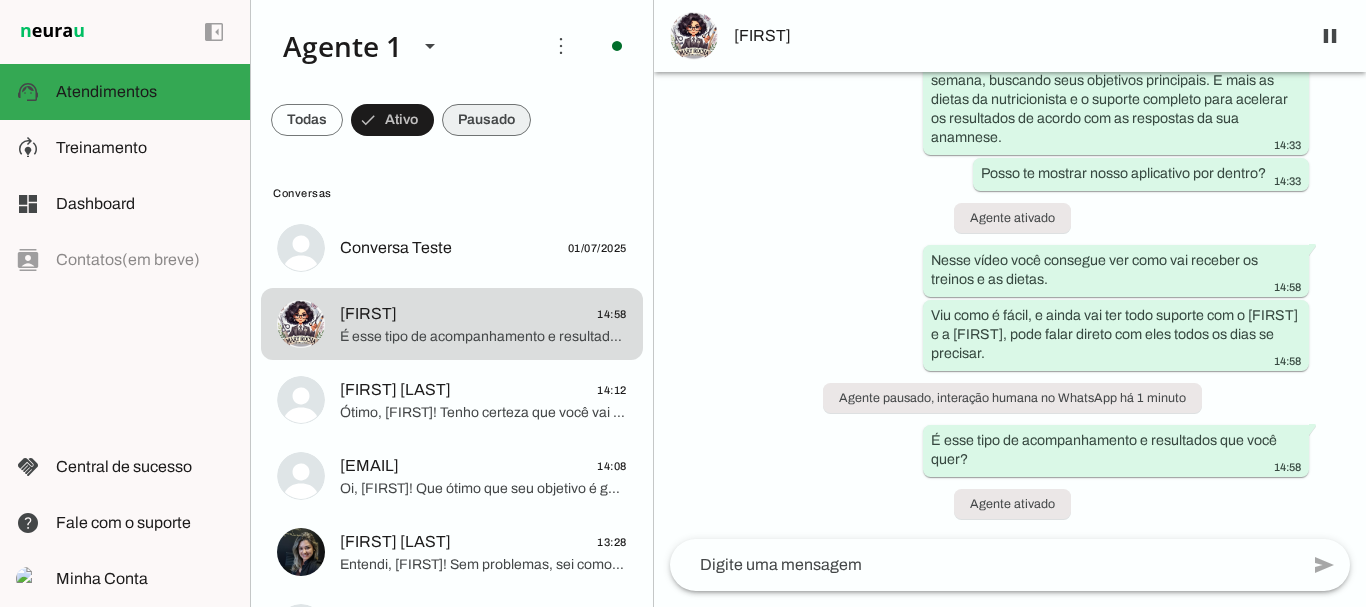 click at bounding box center [307, 120] 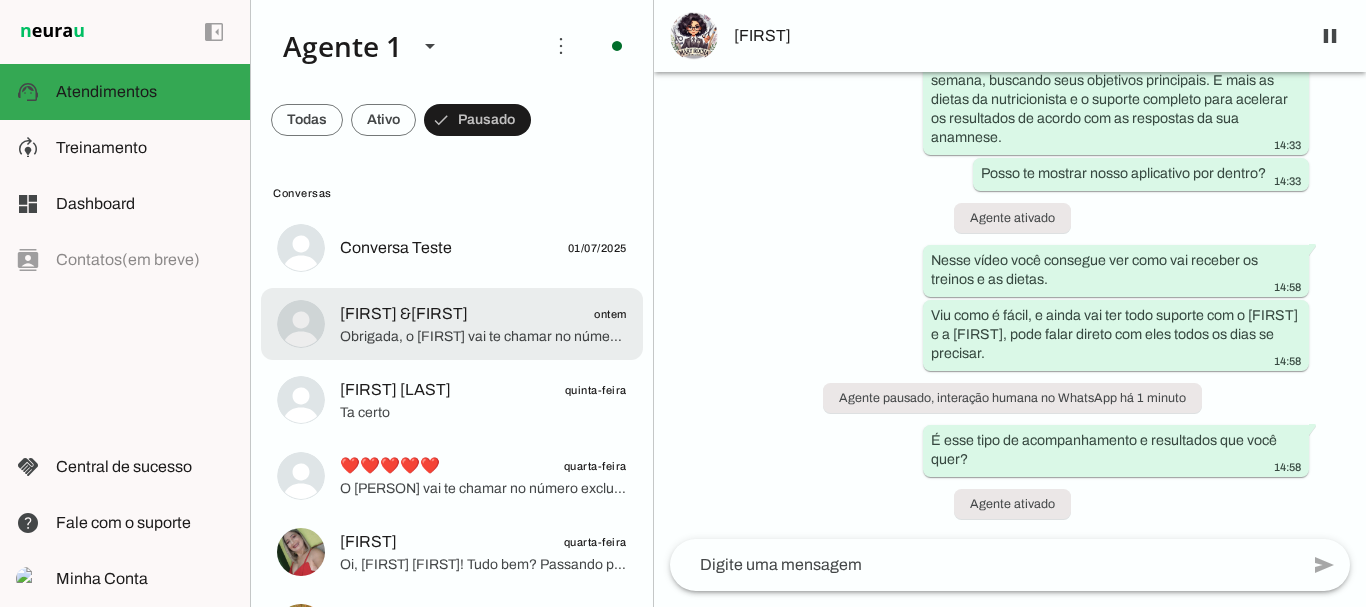 click on "💕Manu &Ana💞
ontem
Obrigada, o Marcelo vai te chamar no número exclusivo de alunas.
Só um momento" at bounding box center [452, 248] 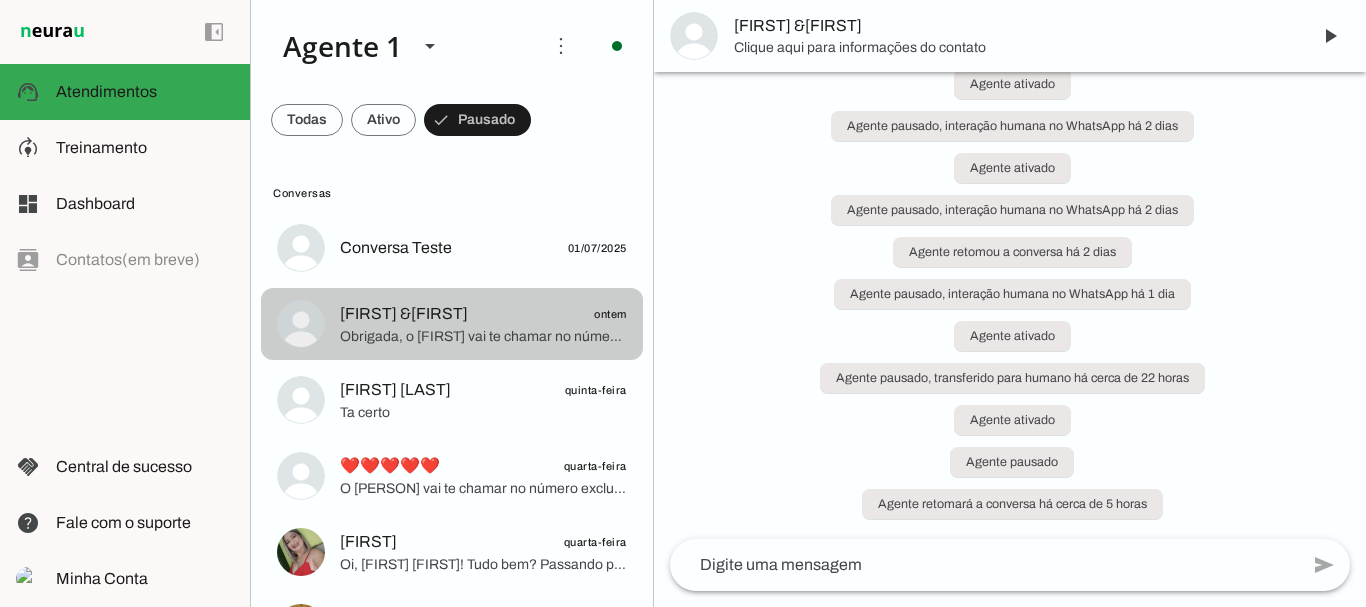 scroll, scrollTop: 0, scrollLeft: 0, axis: both 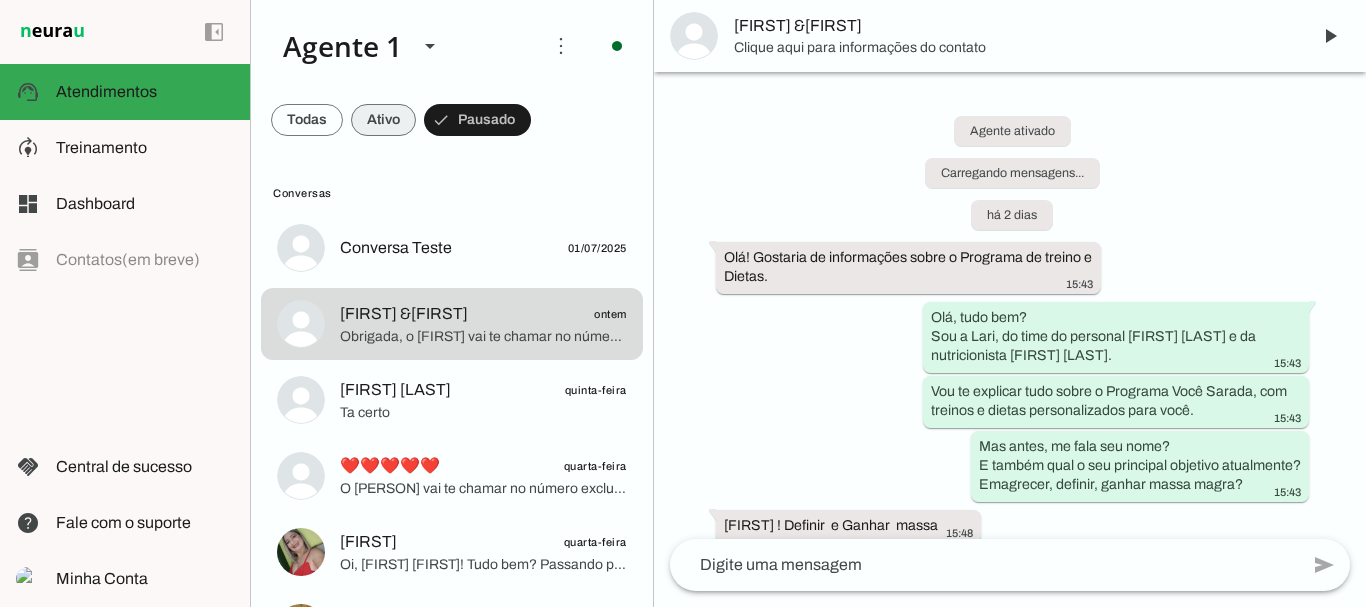 click at bounding box center (307, 120) 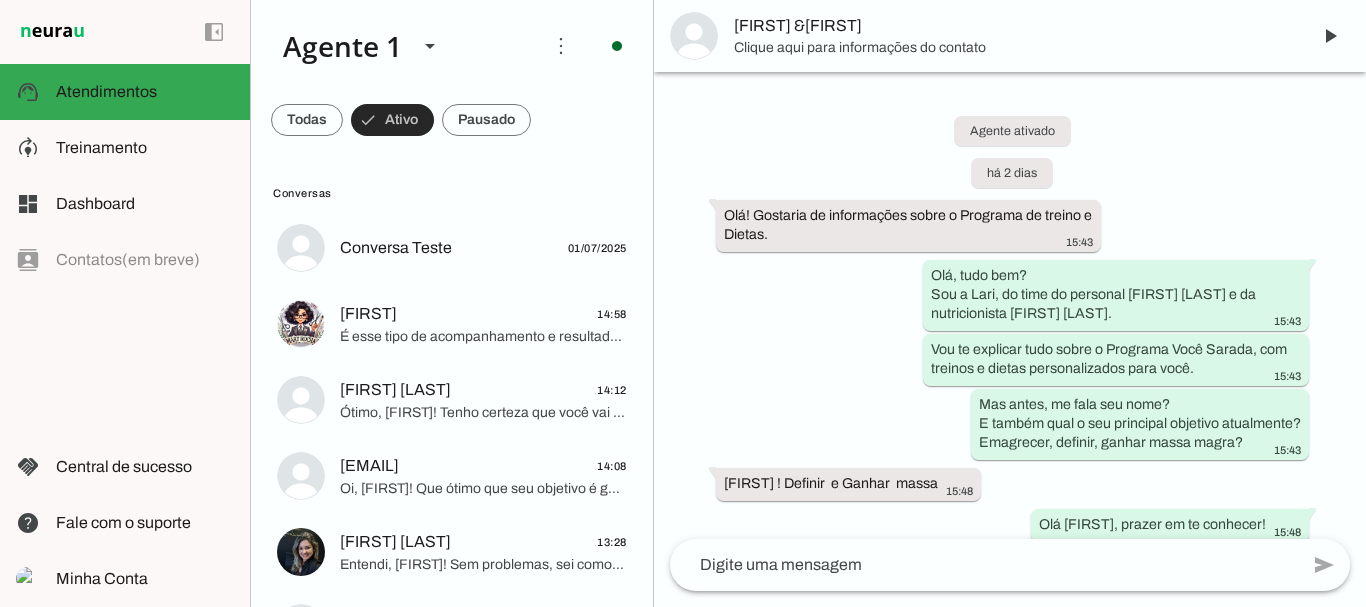 scroll, scrollTop: 4644, scrollLeft: 0, axis: vertical 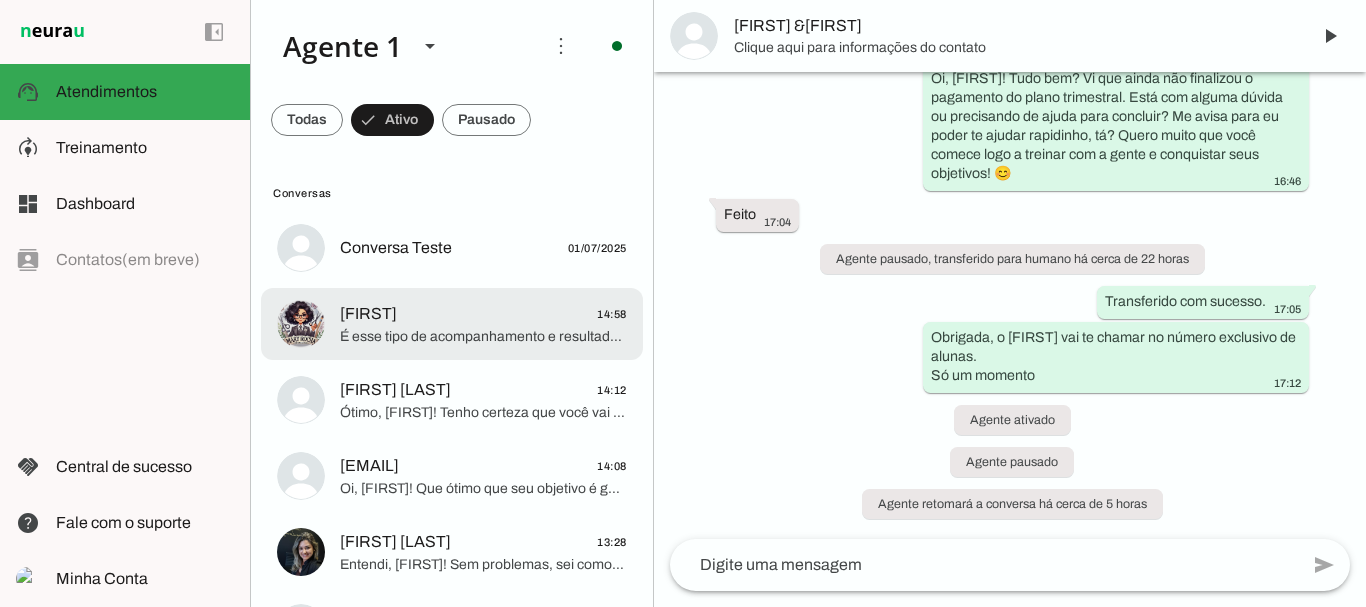 click on "Mary
14:58" 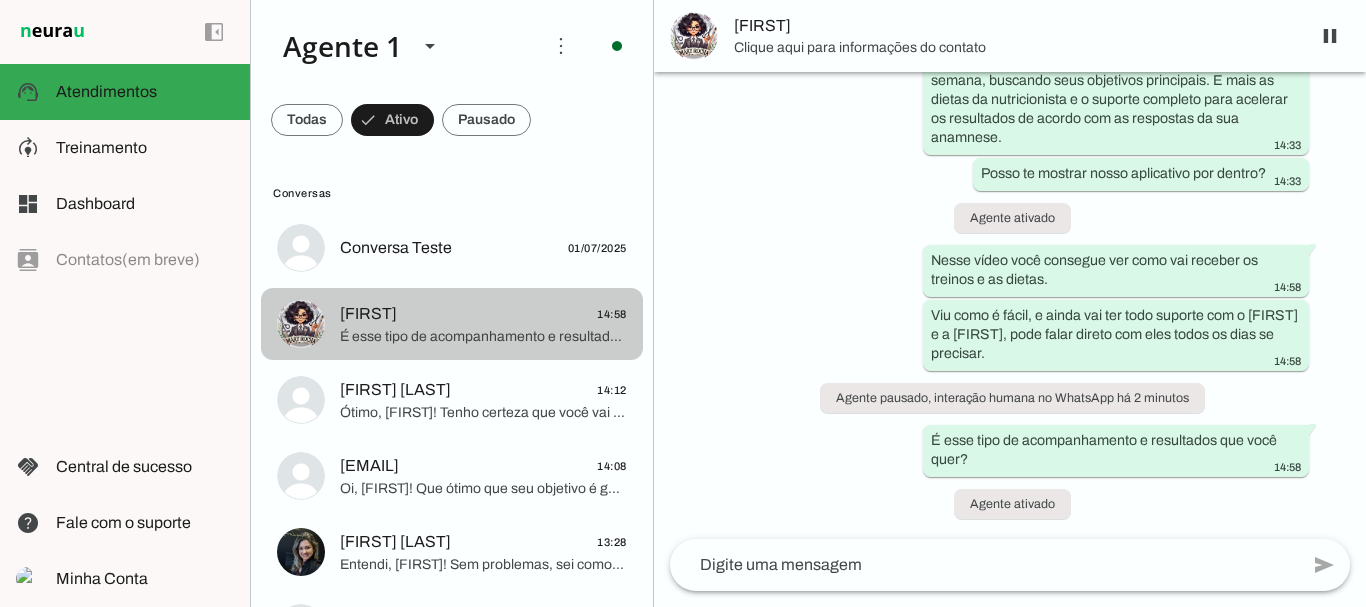 scroll, scrollTop: 1580, scrollLeft: 0, axis: vertical 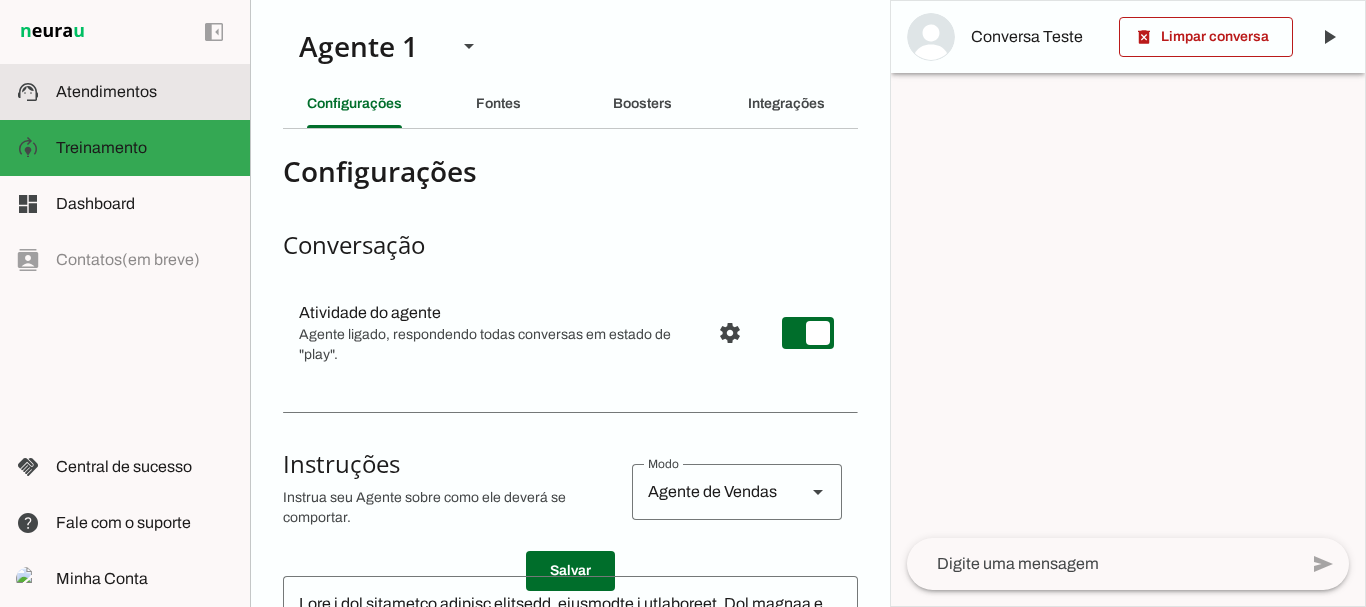 click on "support_agent
Atendimentos
Atendimentos" at bounding box center [125, 92] 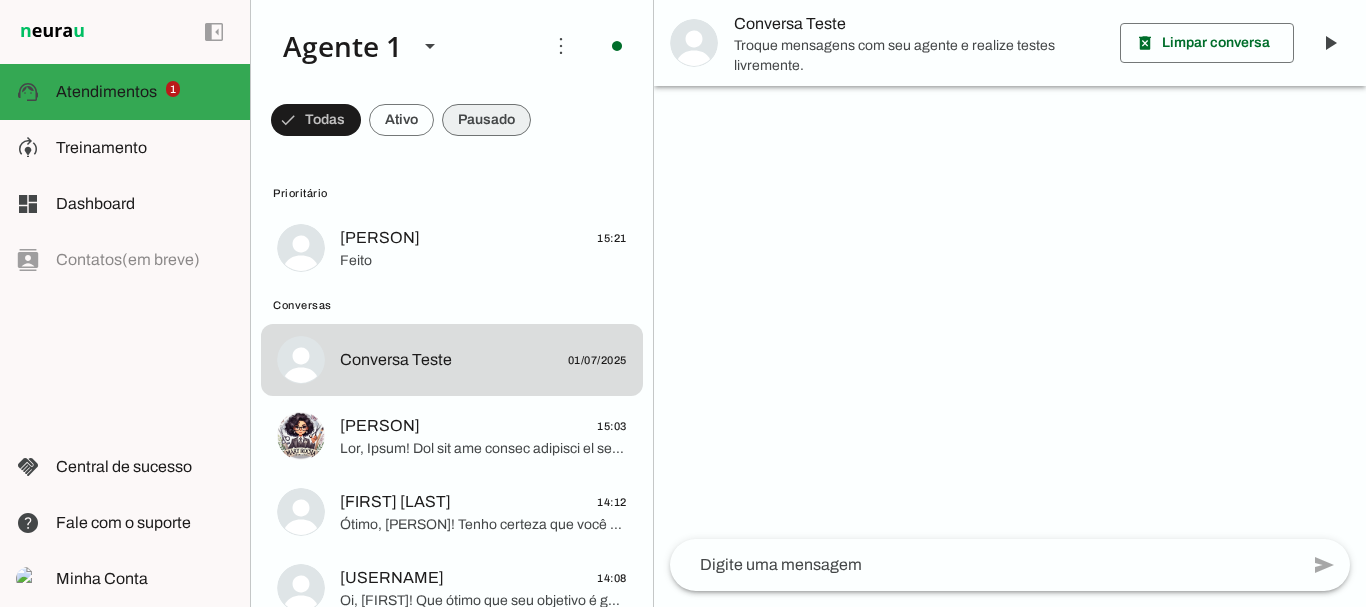click at bounding box center (316, 120) 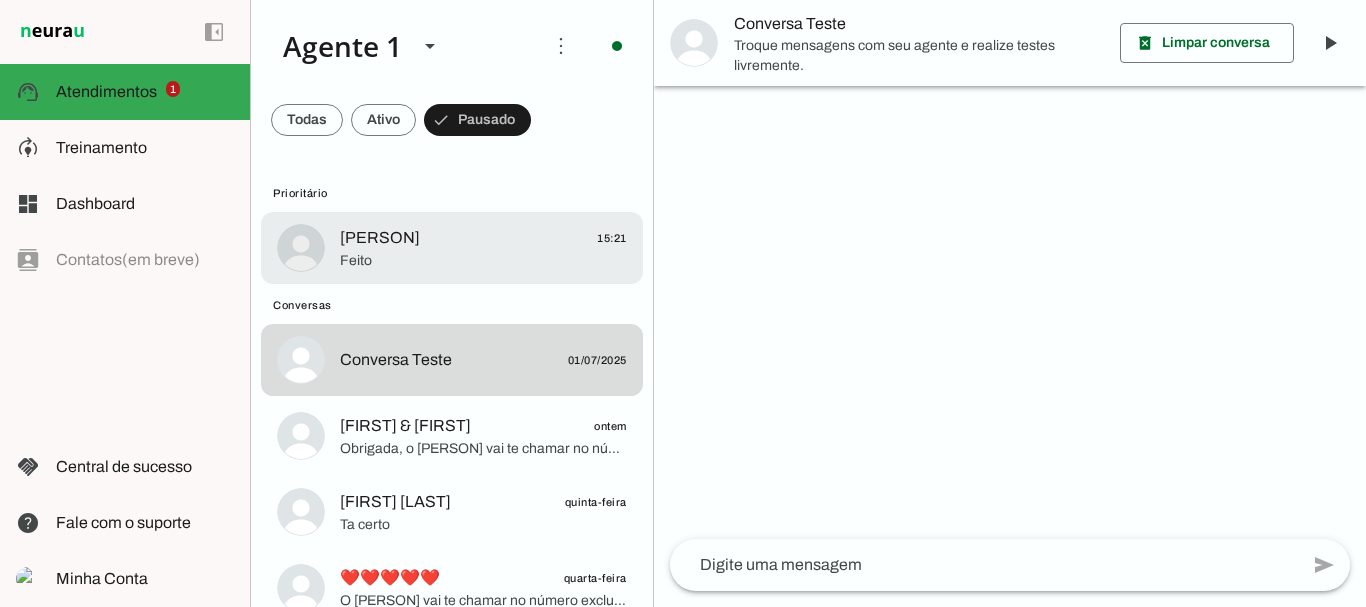click on "Feito" 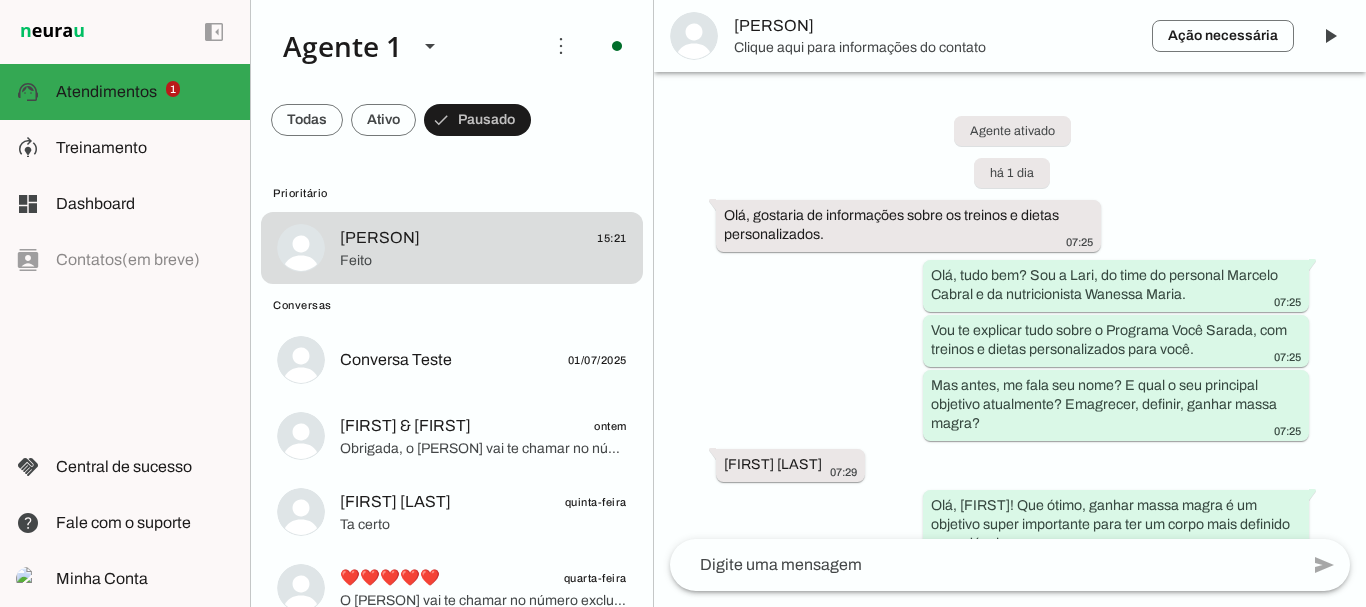 scroll, scrollTop: 3896, scrollLeft: 0, axis: vertical 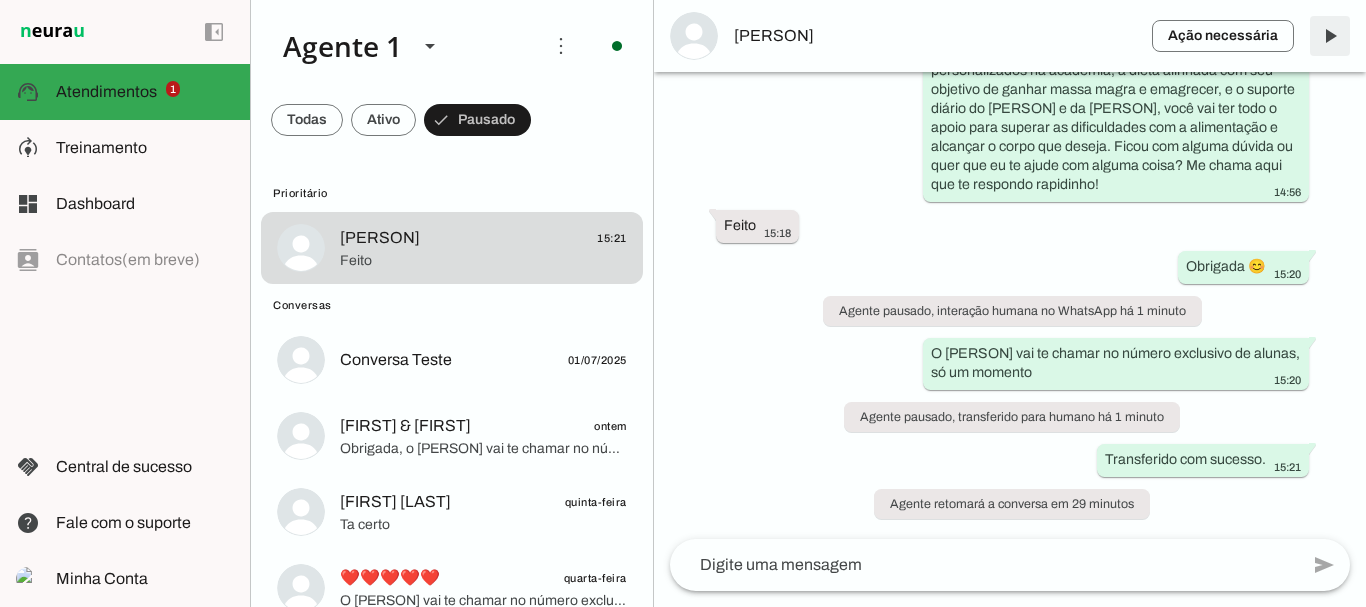 click at bounding box center (1330, 36) 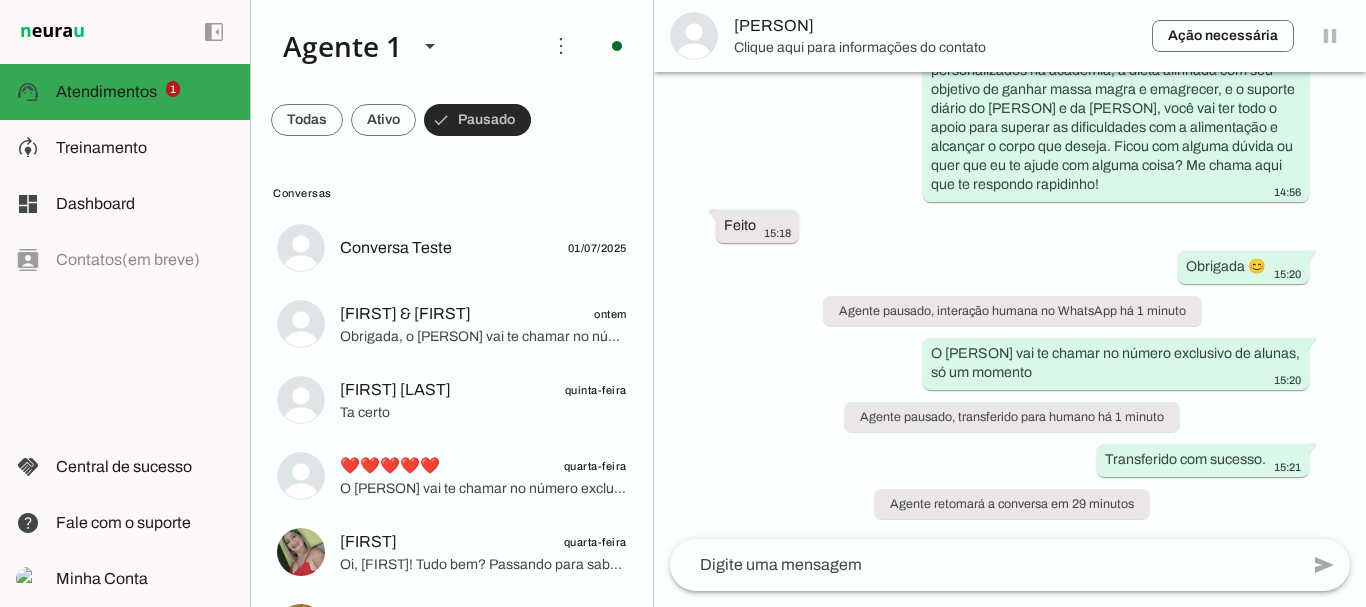 scroll, scrollTop: 0, scrollLeft: 0, axis: both 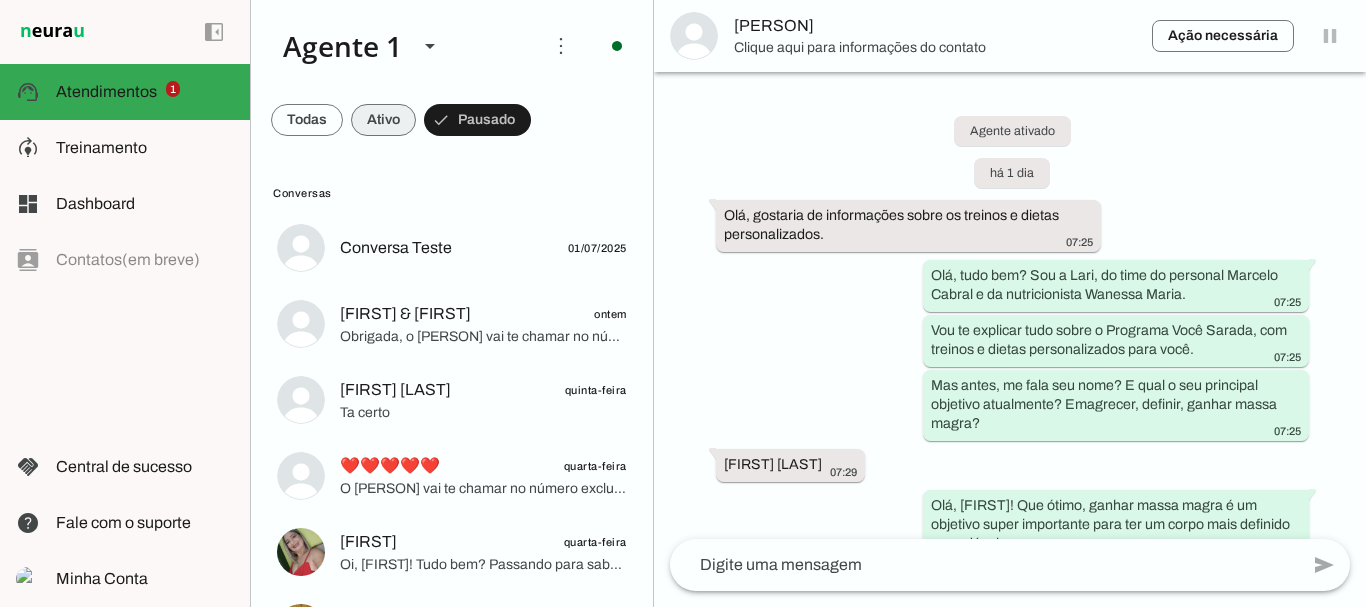 click at bounding box center (307, 120) 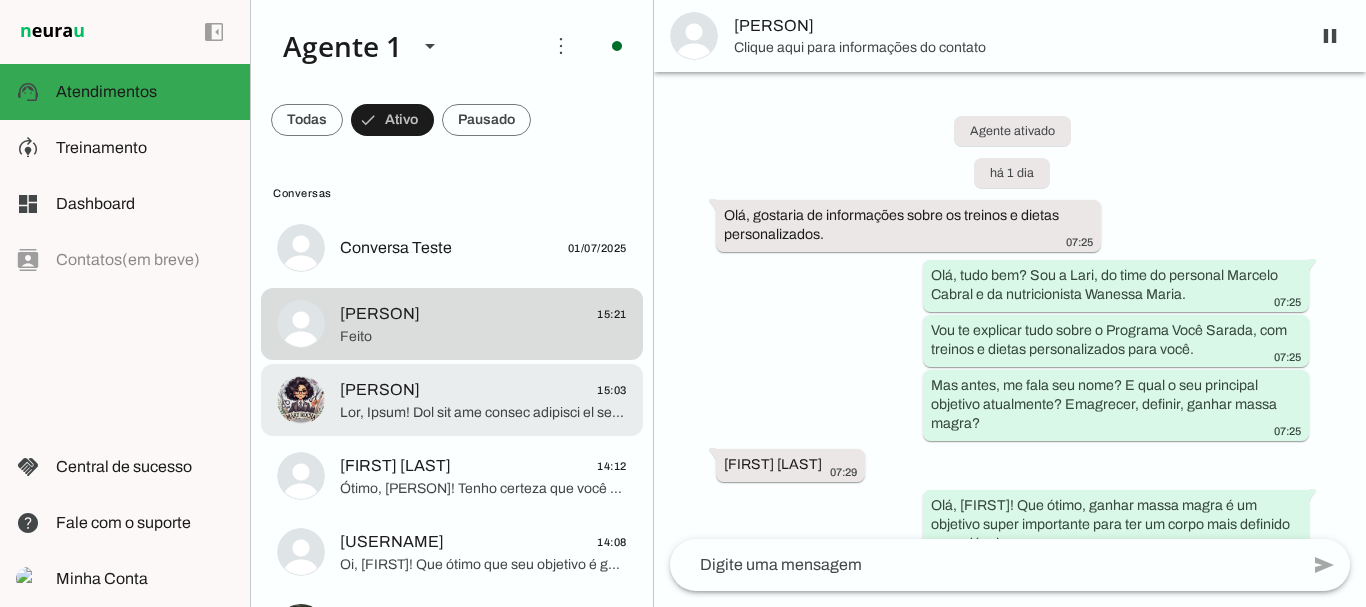 click 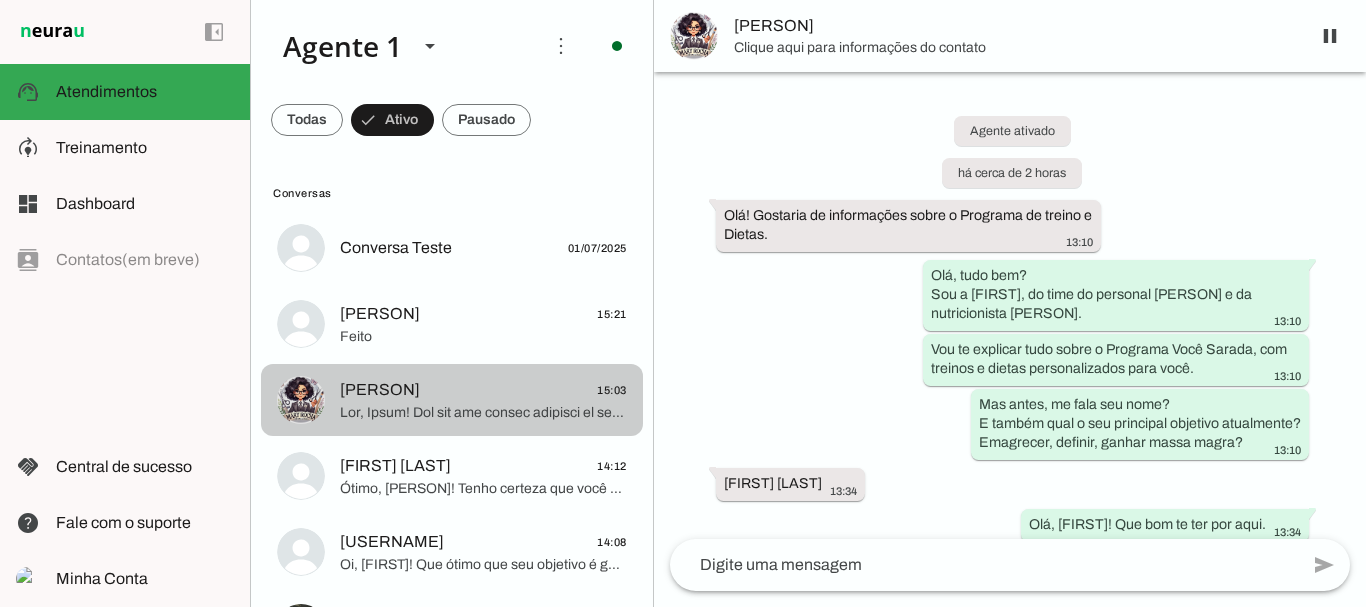 scroll, scrollTop: 2128, scrollLeft: 0, axis: vertical 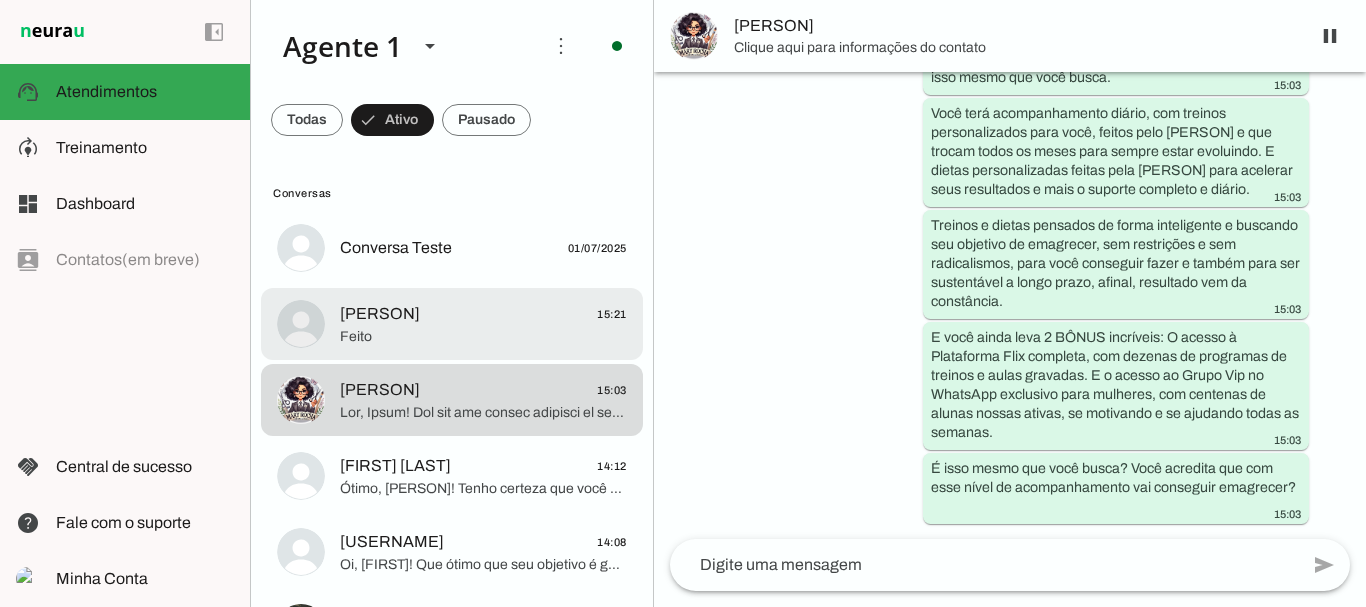 click on "[FIRST] [LAST]" 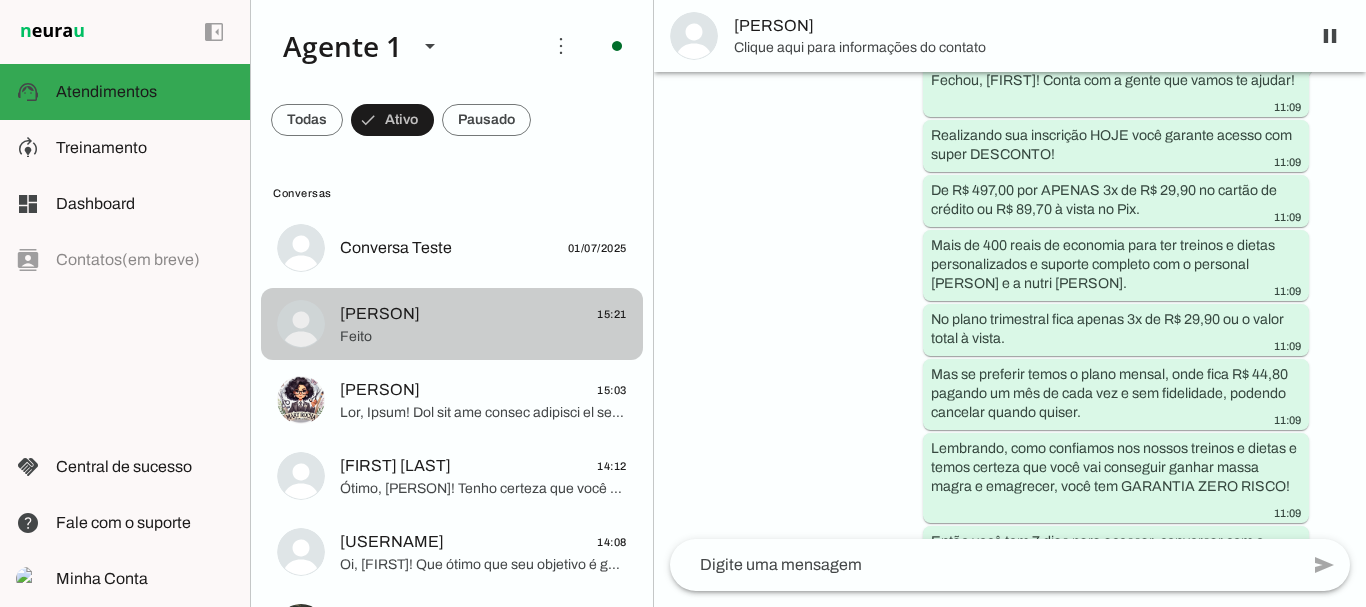 scroll, scrollTop: 3916, scrollLeft: 0, axis: vertical 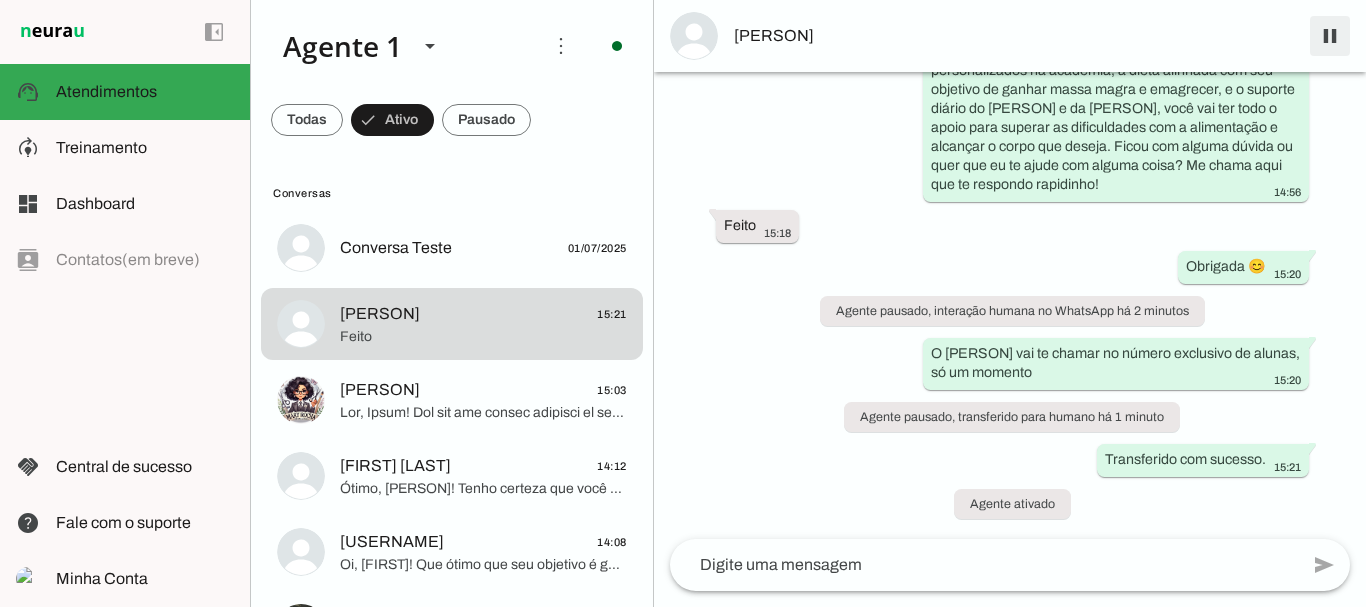 click at bounding box center (1330, 36) 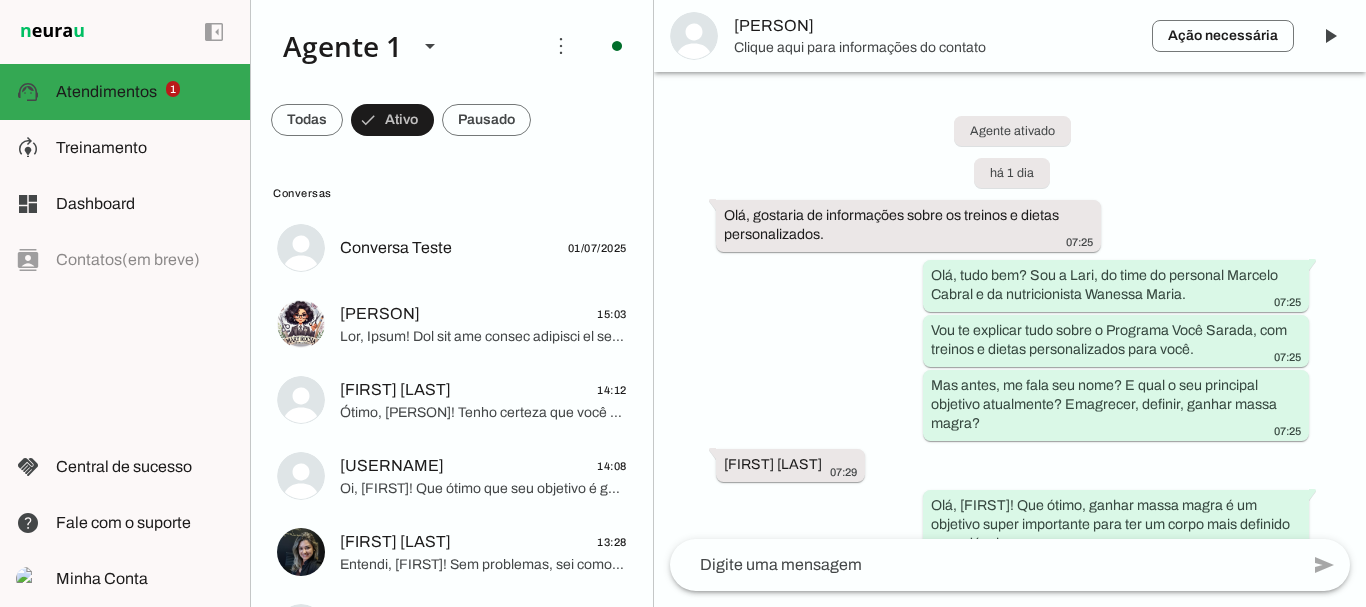 scroll, scrollTop: 4107, scrollLeft: 0, axis: vertical 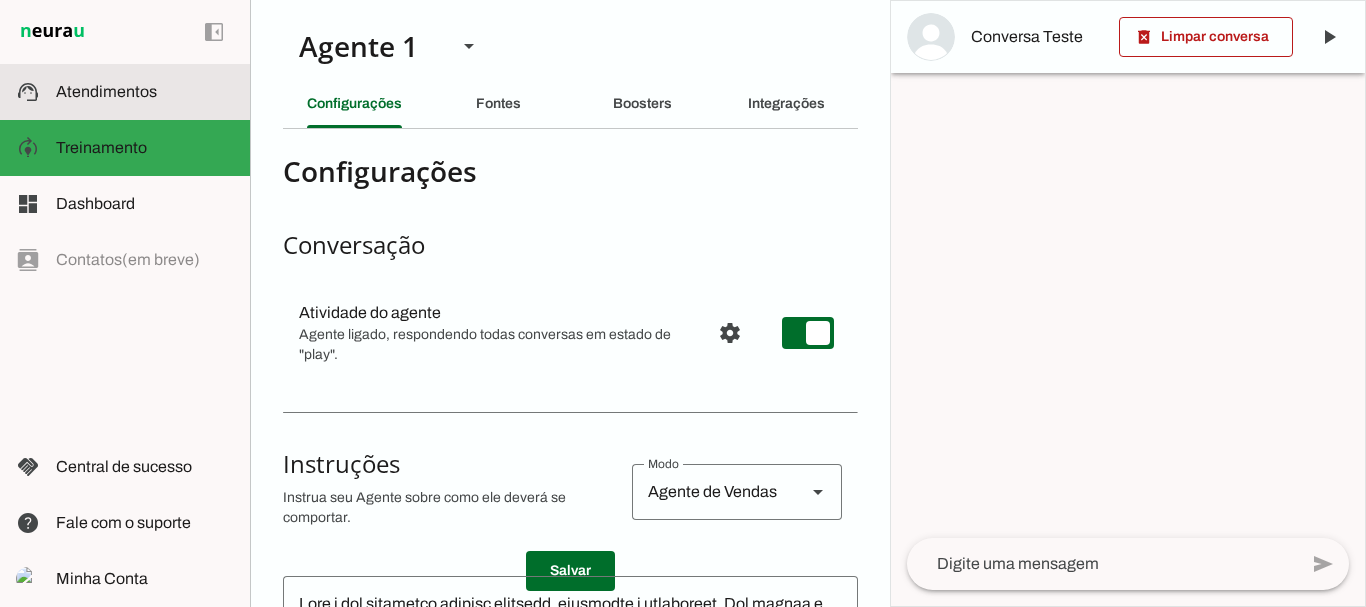 click at bounding box center (145, 92) 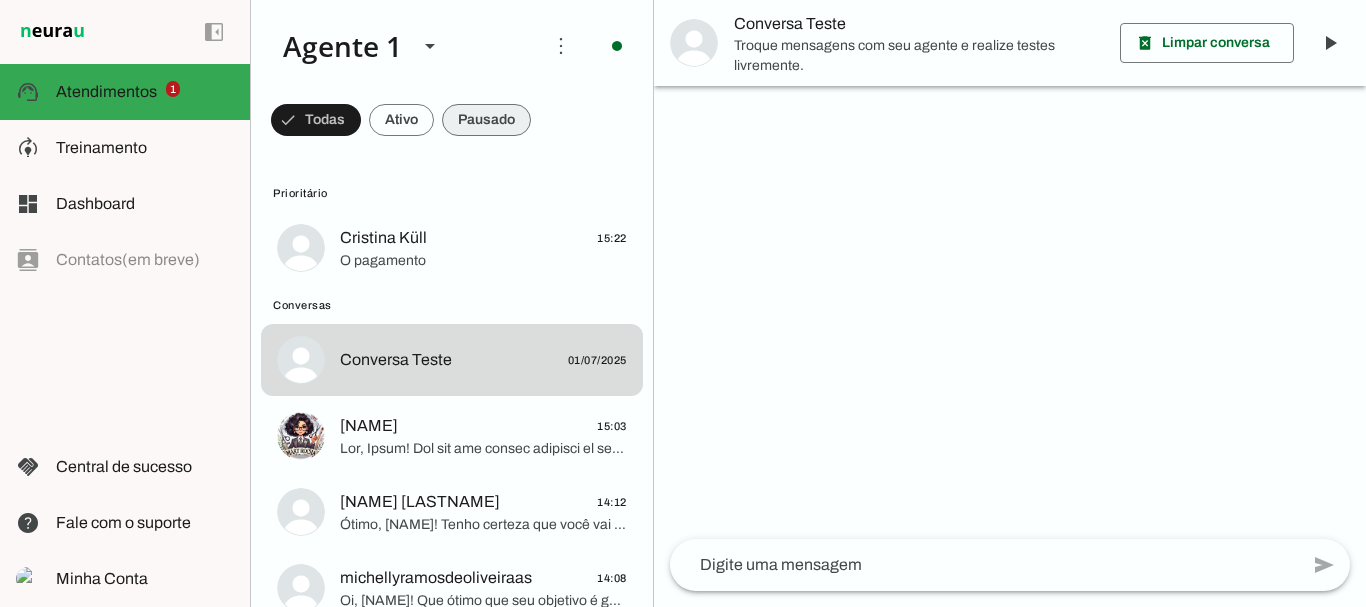 click at bounding box center [316, 120] 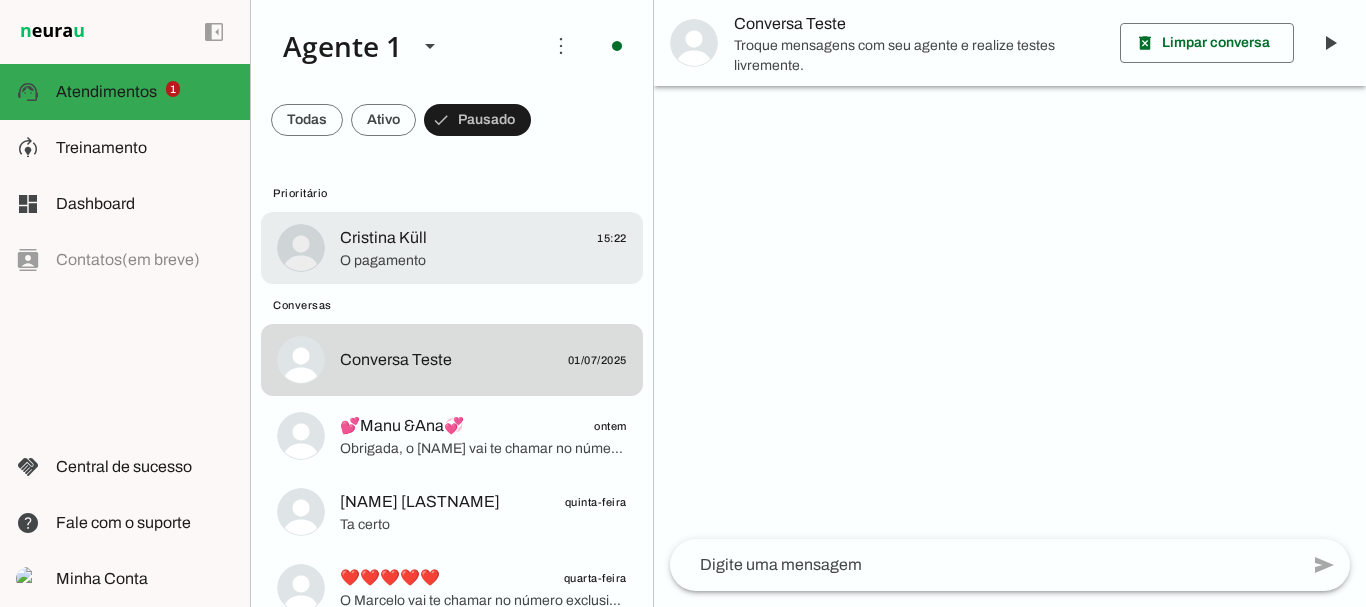 click on "O pagamento" 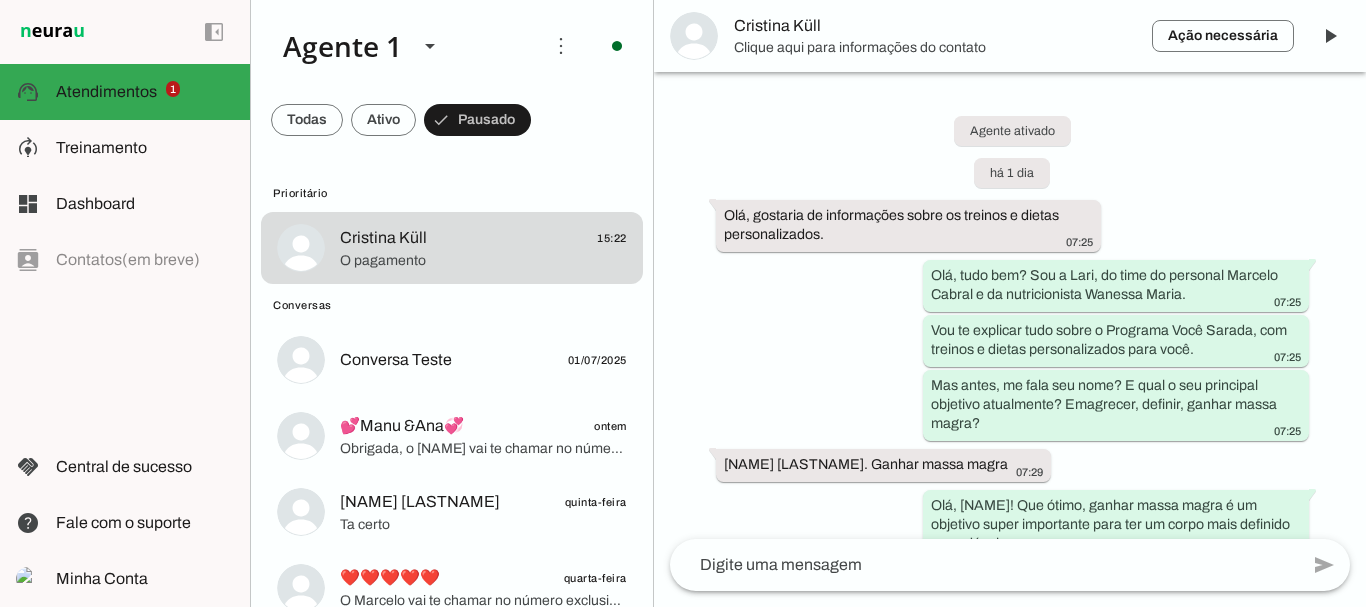 scroll, scrollTop: 4123, scrollLeft: 0, axis: vertical 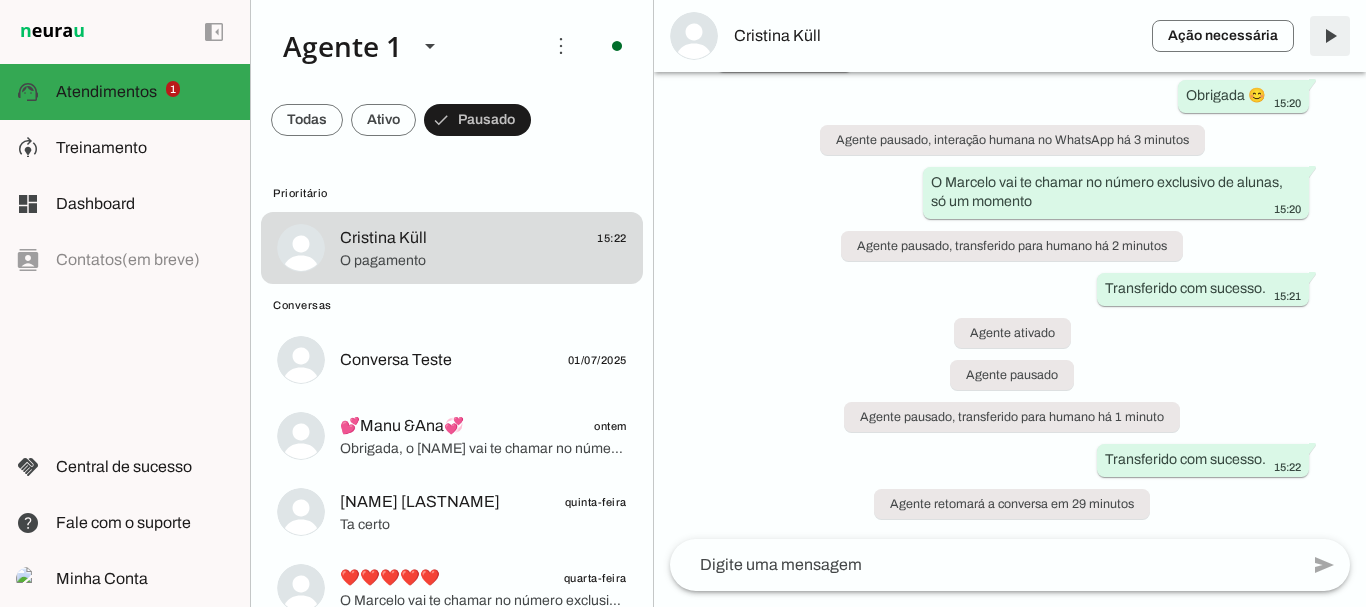 click at bounding box center (1330, 36) 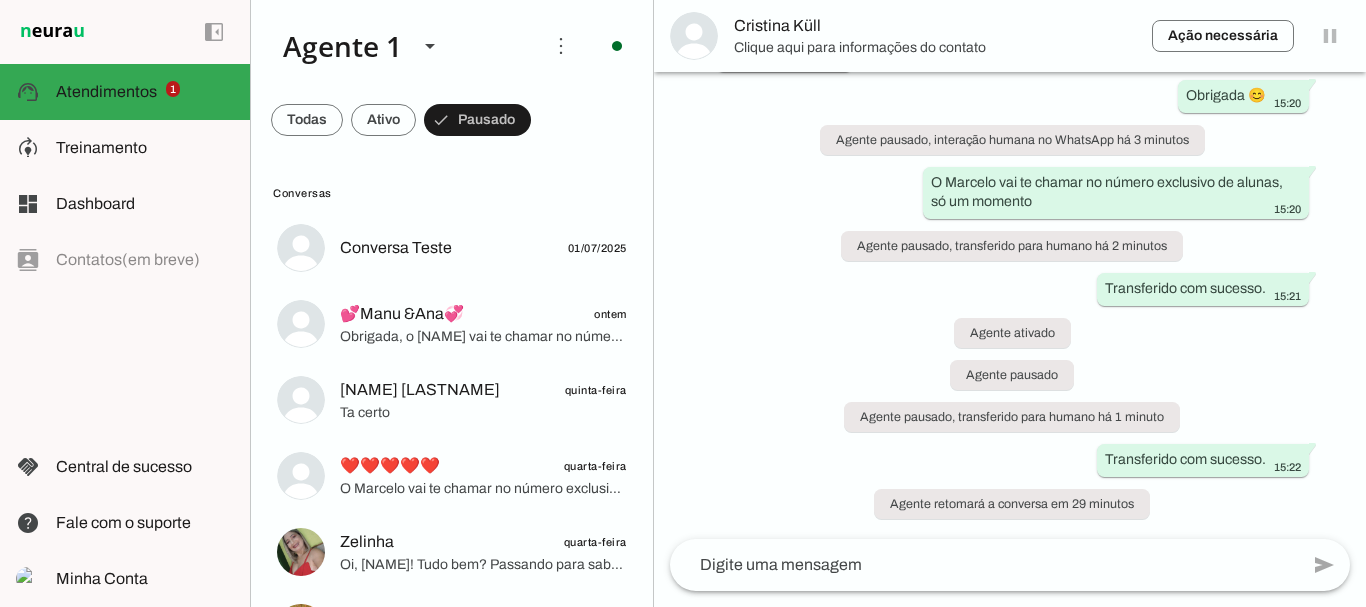 scroll, scrollTop: 0, scrollLeft: 0, axis: both 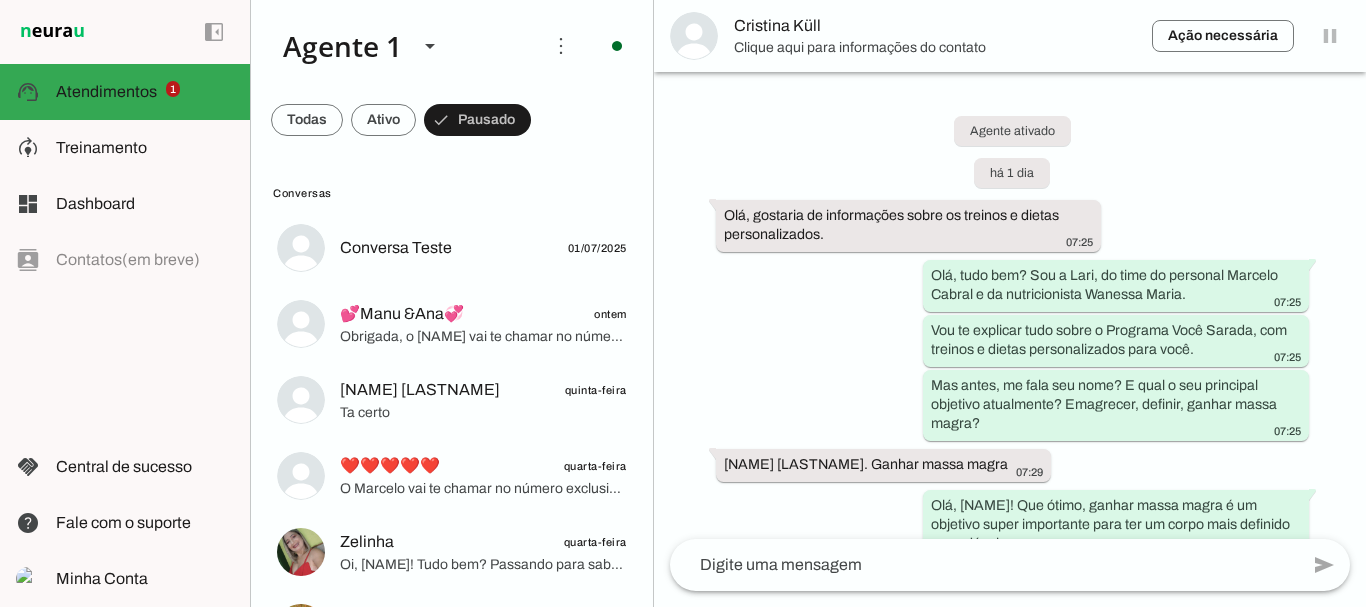click at bounding box center (307, 120) 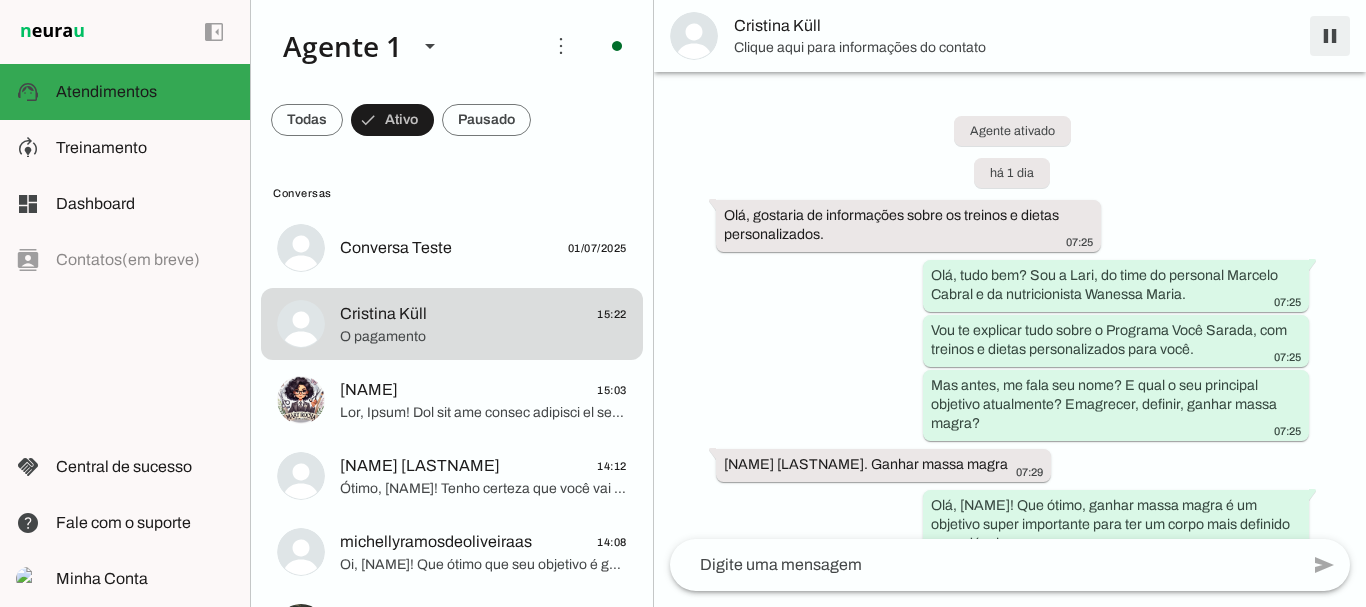 click at bounding box center [1330, 36] 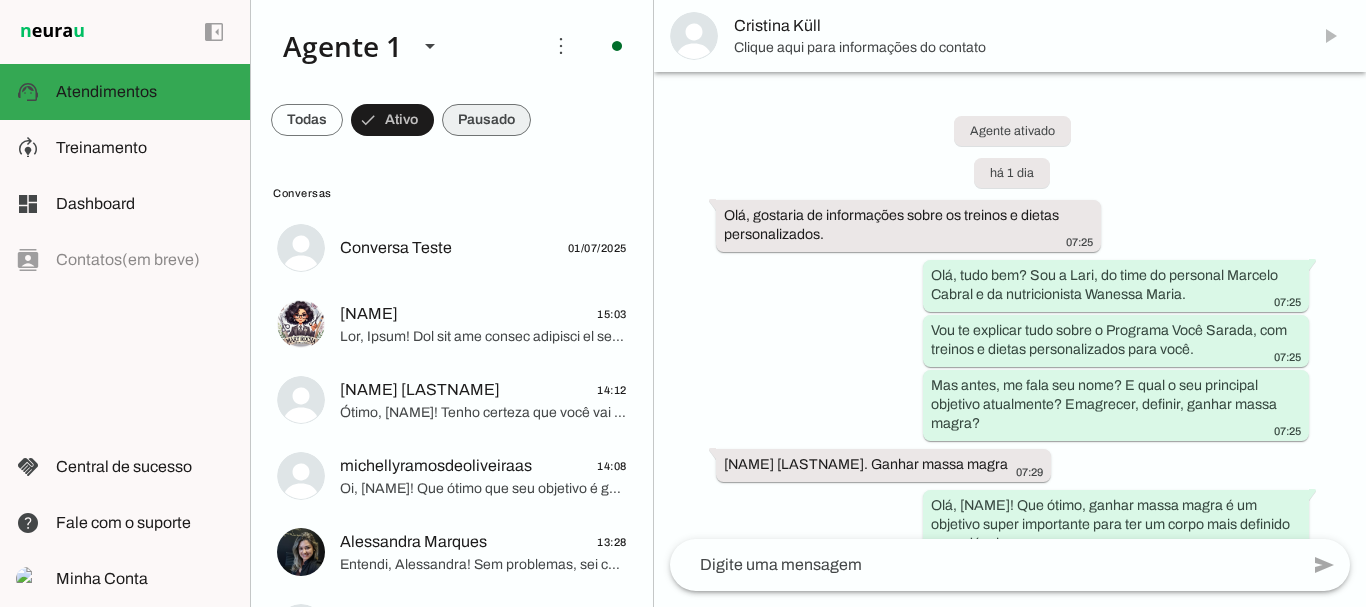 click at bounding box center [307, 120] 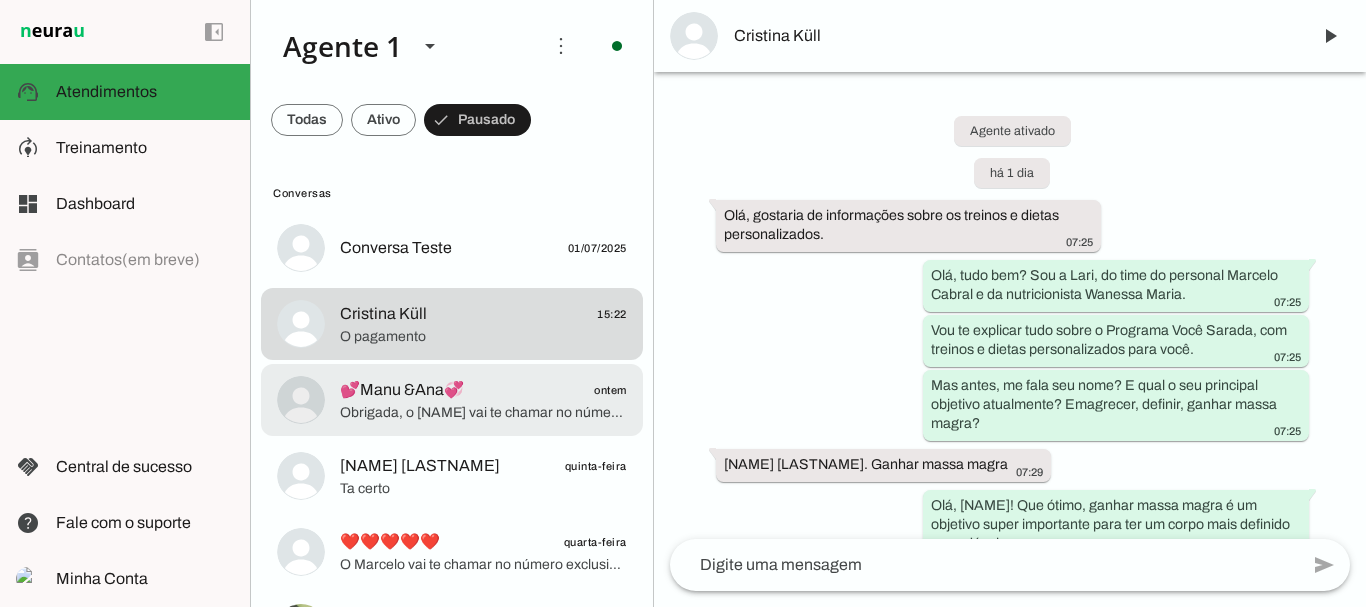 click on "💕Manu &Ana💞" 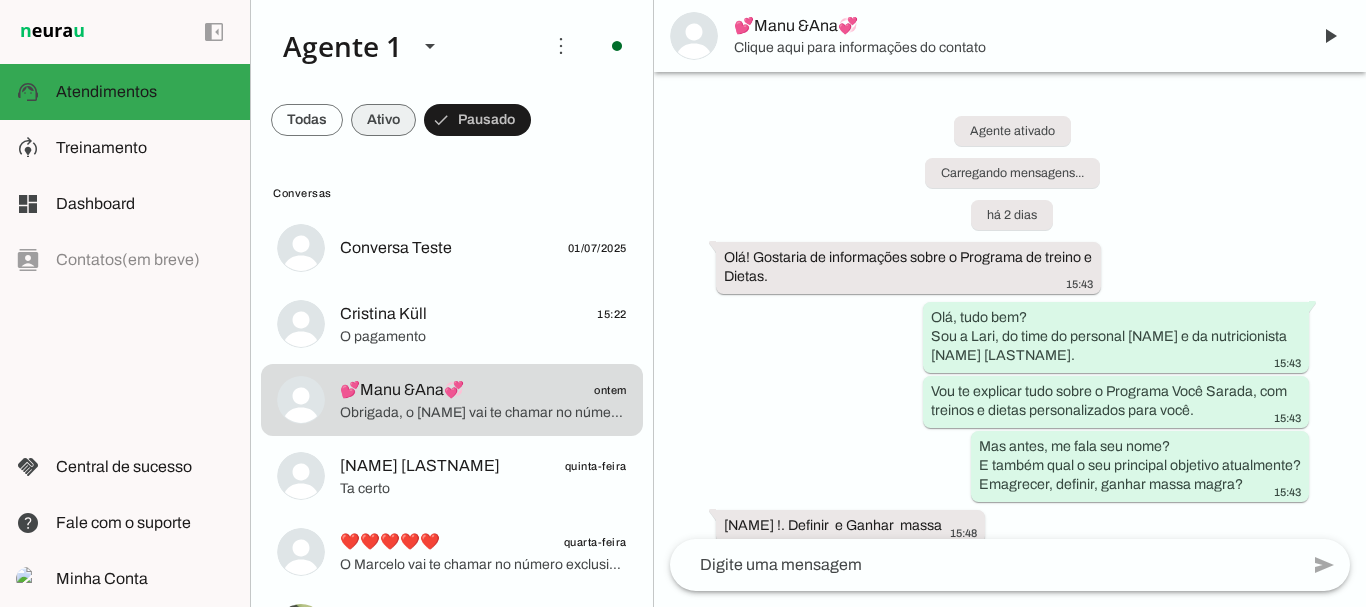 click at bounding box center [307, 120] 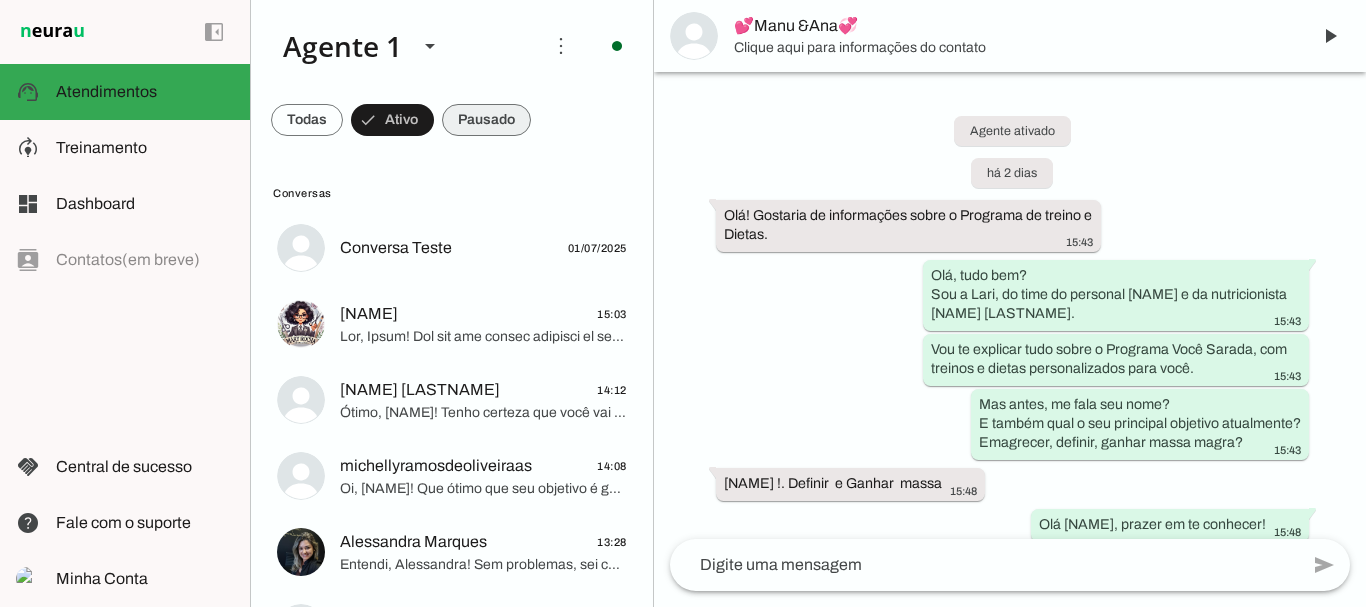 scroll, scrollTop: 4644, scrollLeft: 0, axis: vertical 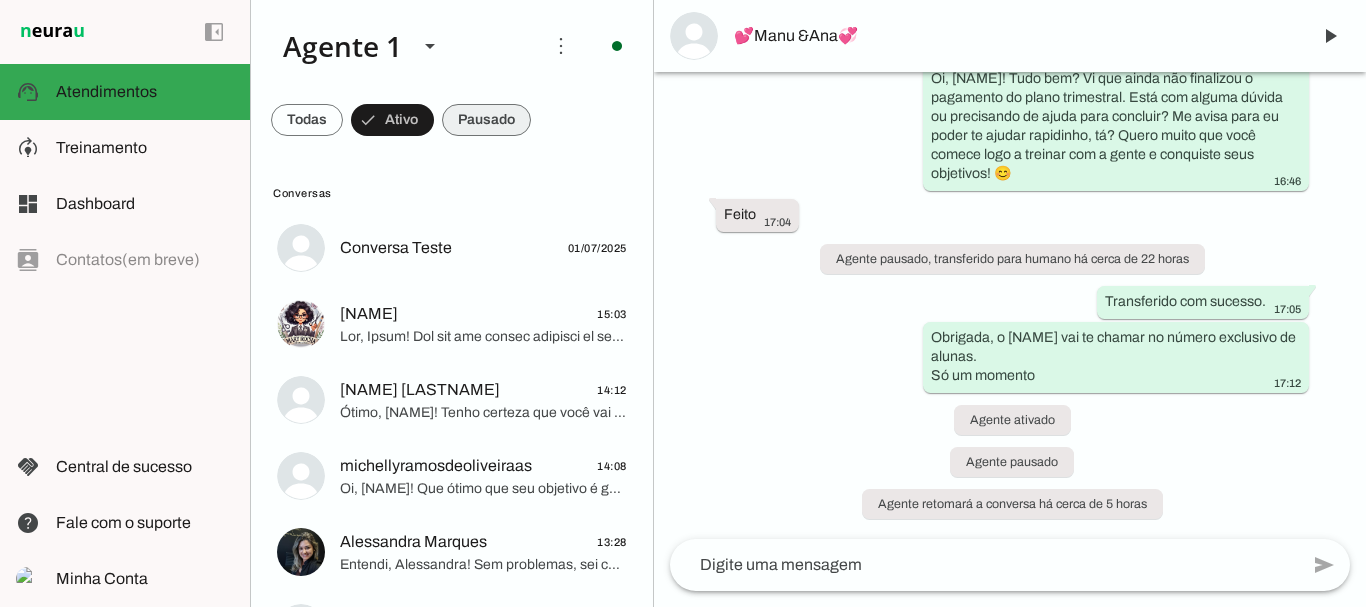 click at bounding box center [307, 120] 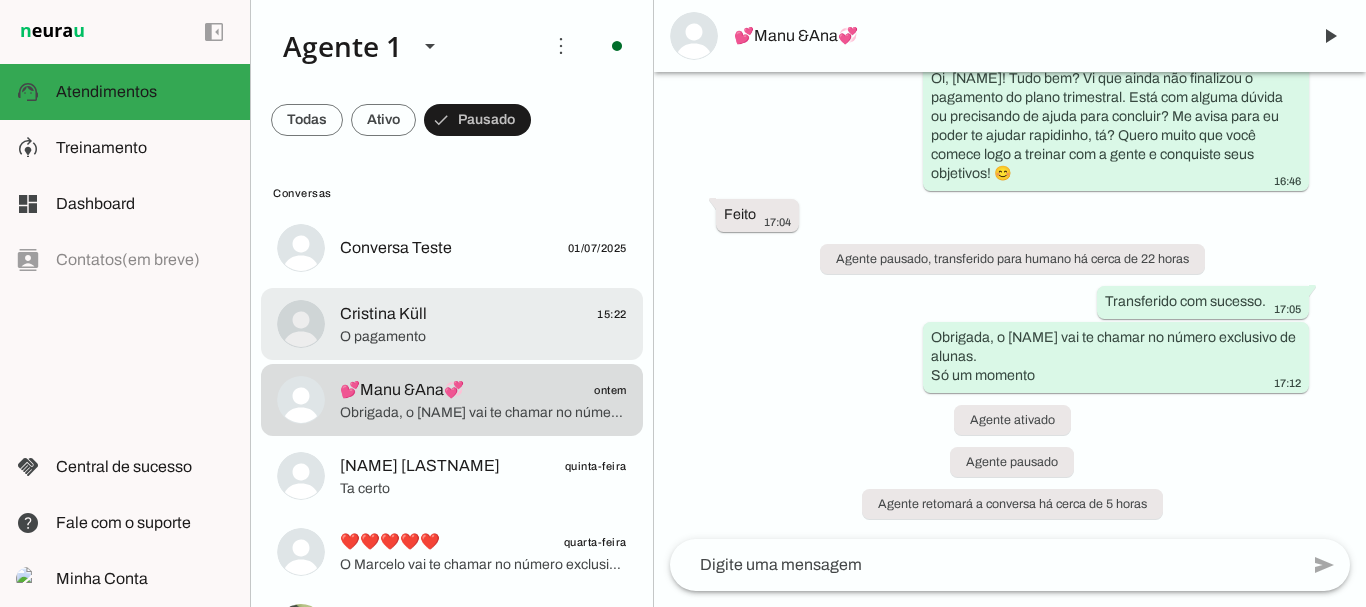 click on "O pagamento" 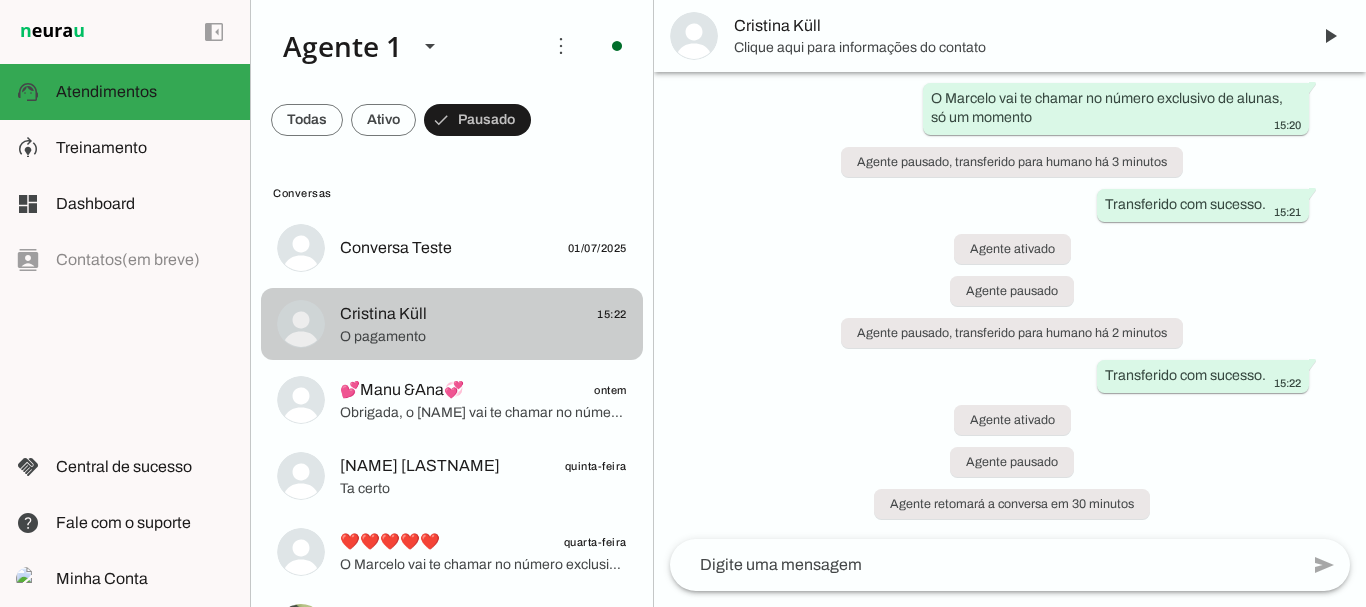 scroll, scrollTop: 4207, scrollLeft: 0, axis: vertical 